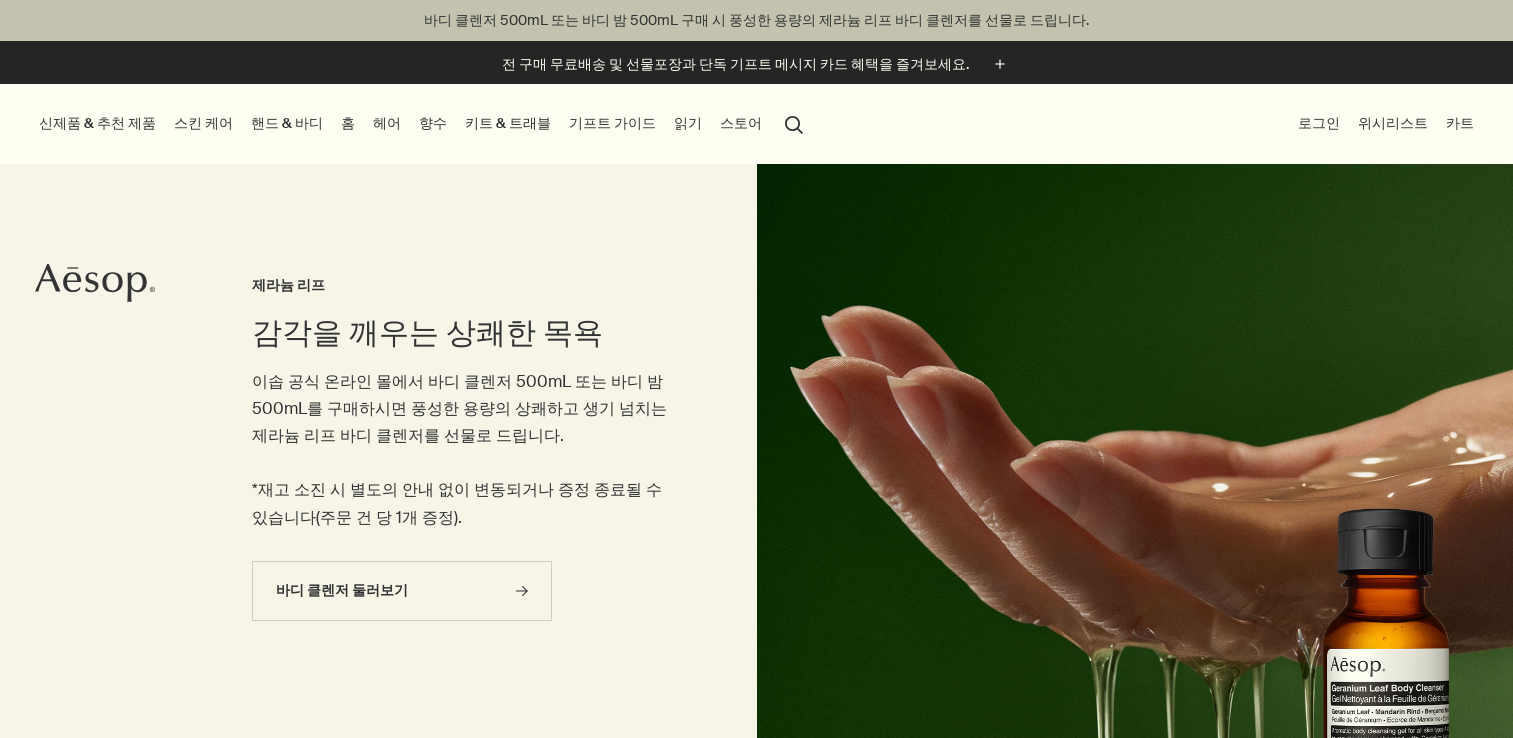 scroll, scrollTop: 0, scrollLeft: 0, axis: both 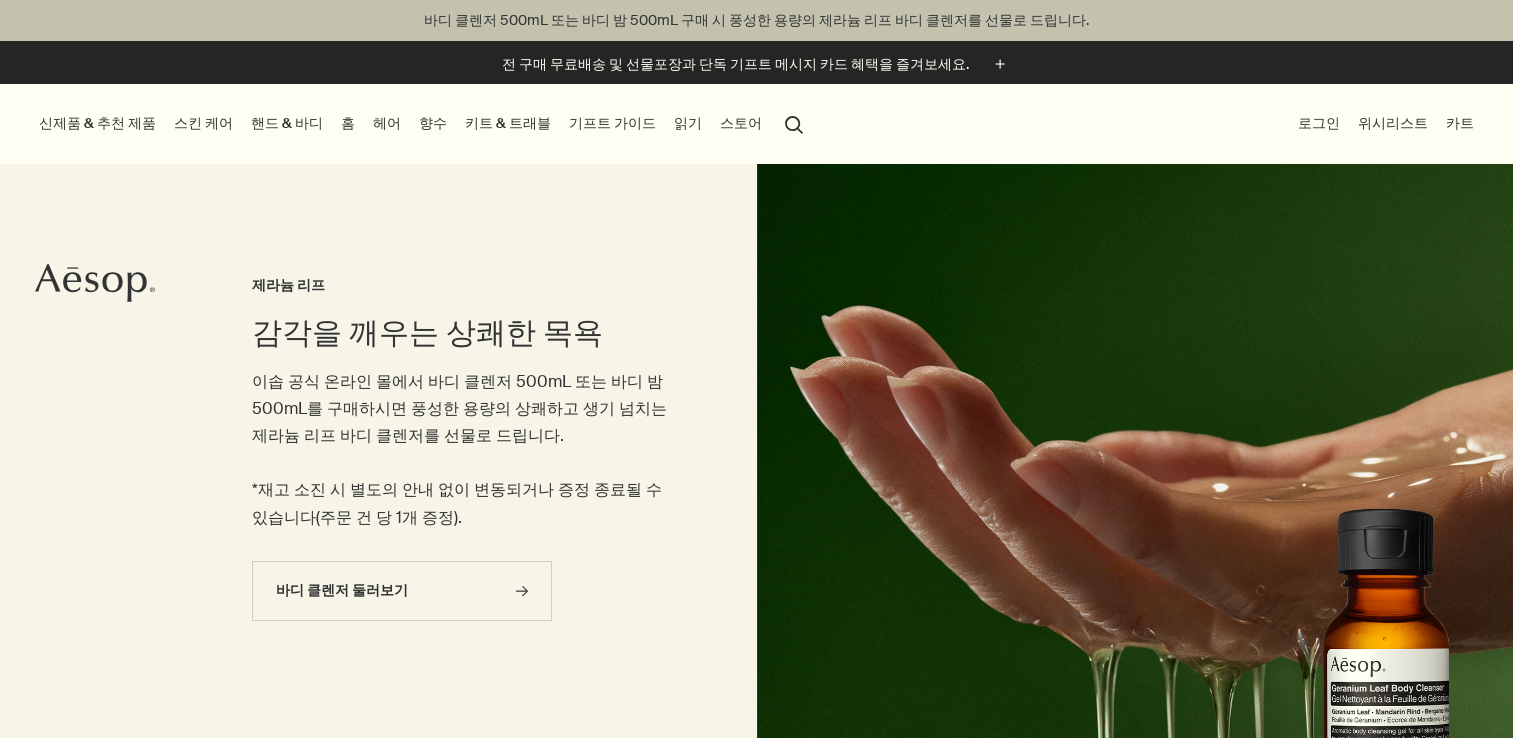 click on "스킨 케어" at bounding box center (203, 123) 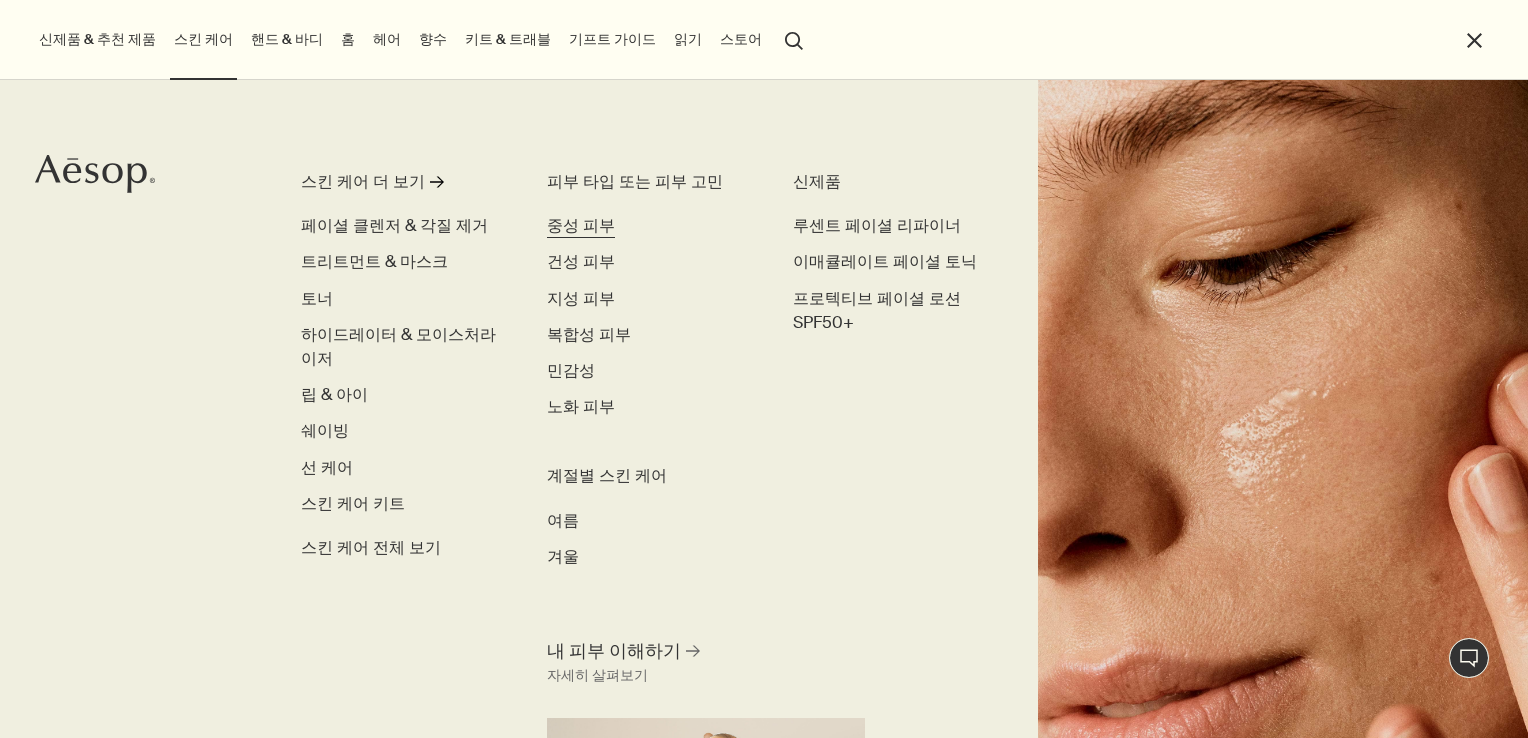 click on "중성 피부" at bounding box center (581, 225) 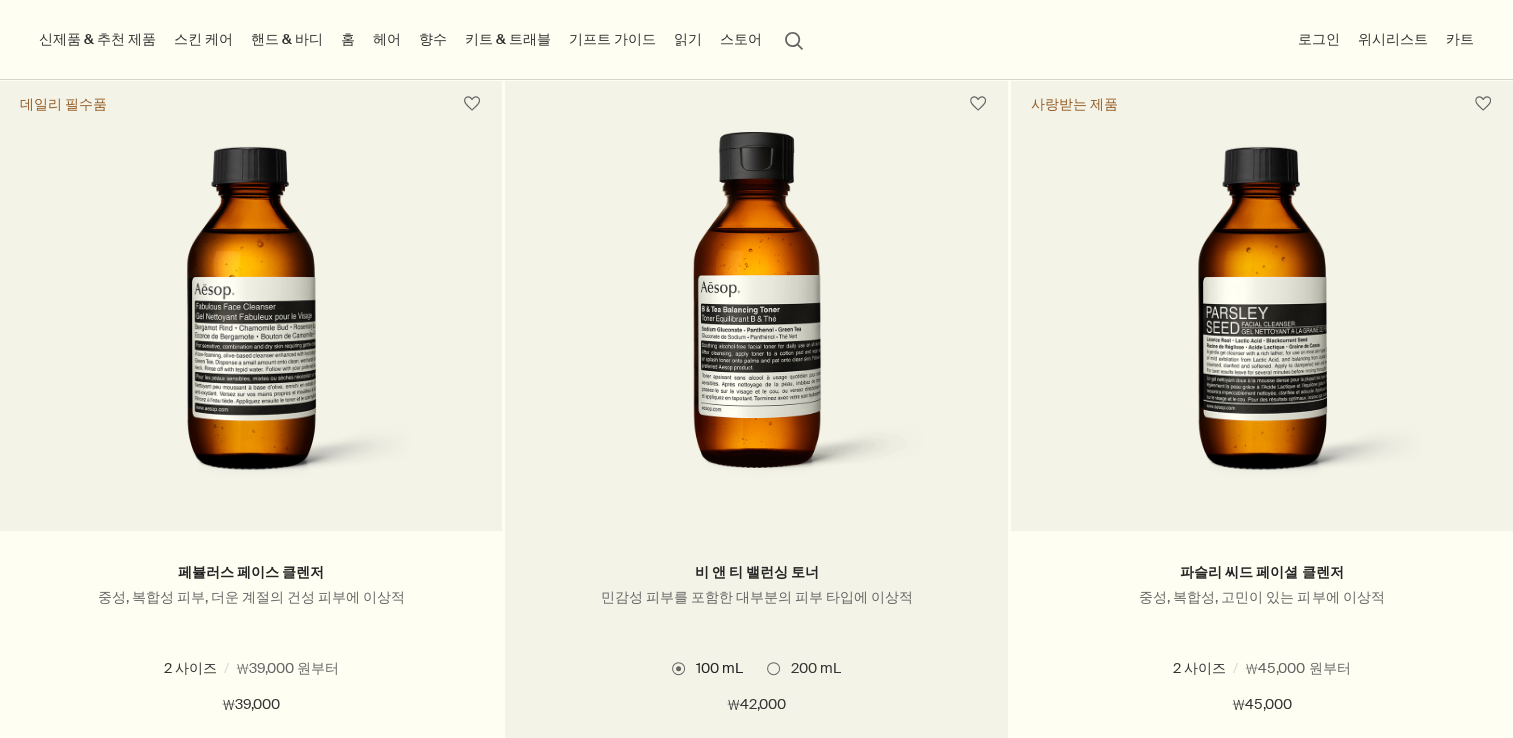 scroll, scrollTop: 600, scrollLeft: 0, axis: vertical 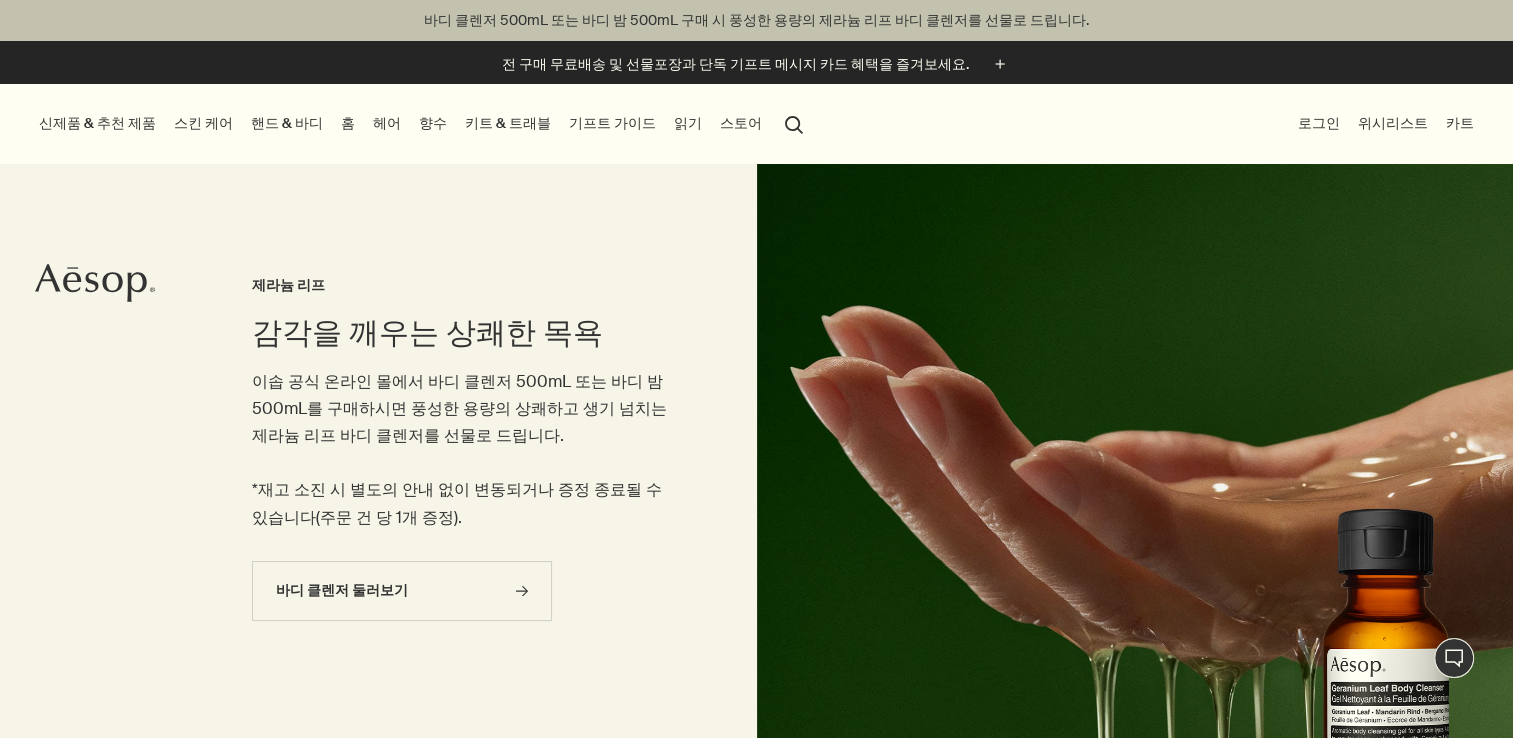 click on "스킨 케어" at bounding box center [203, 123] 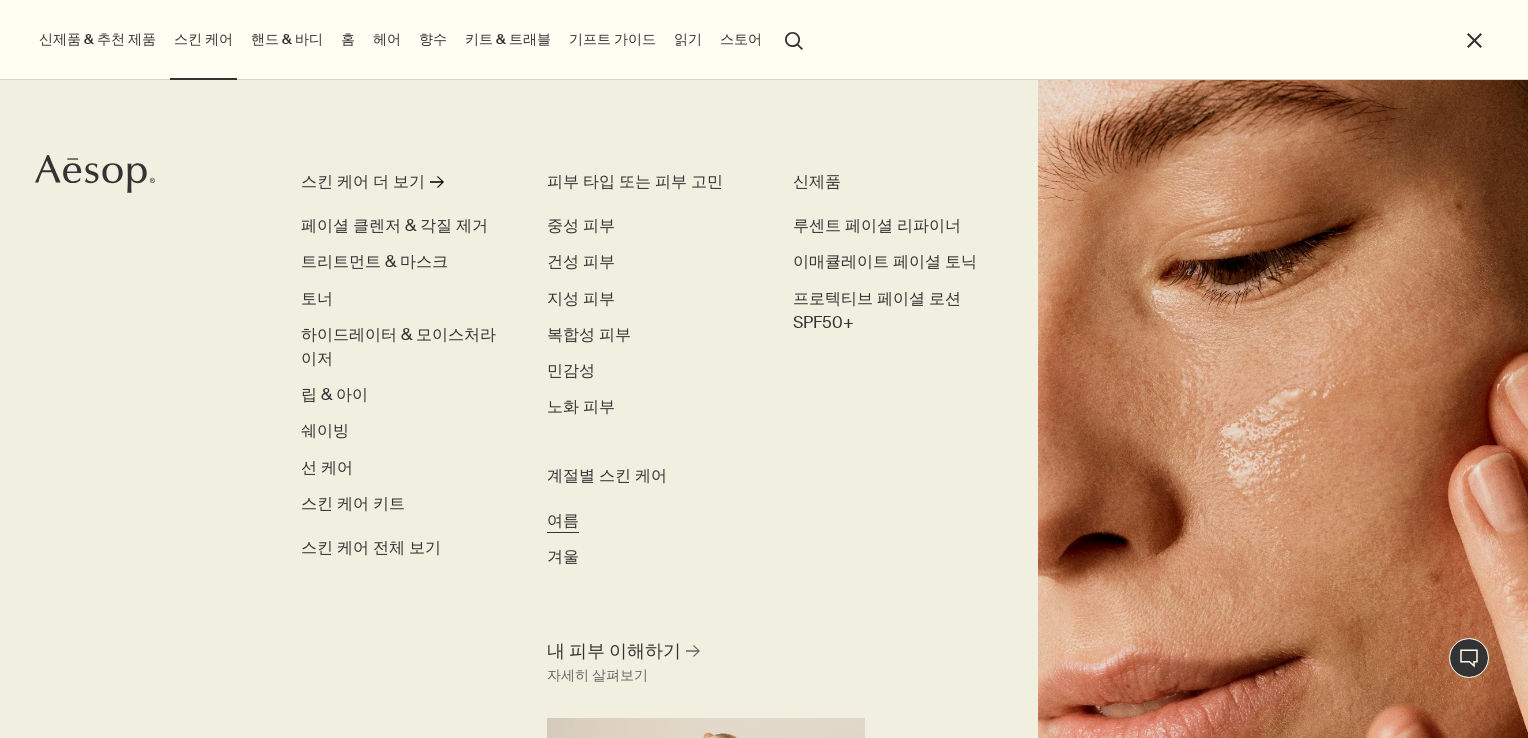 click on "여름" at bounding box center [563, 520] 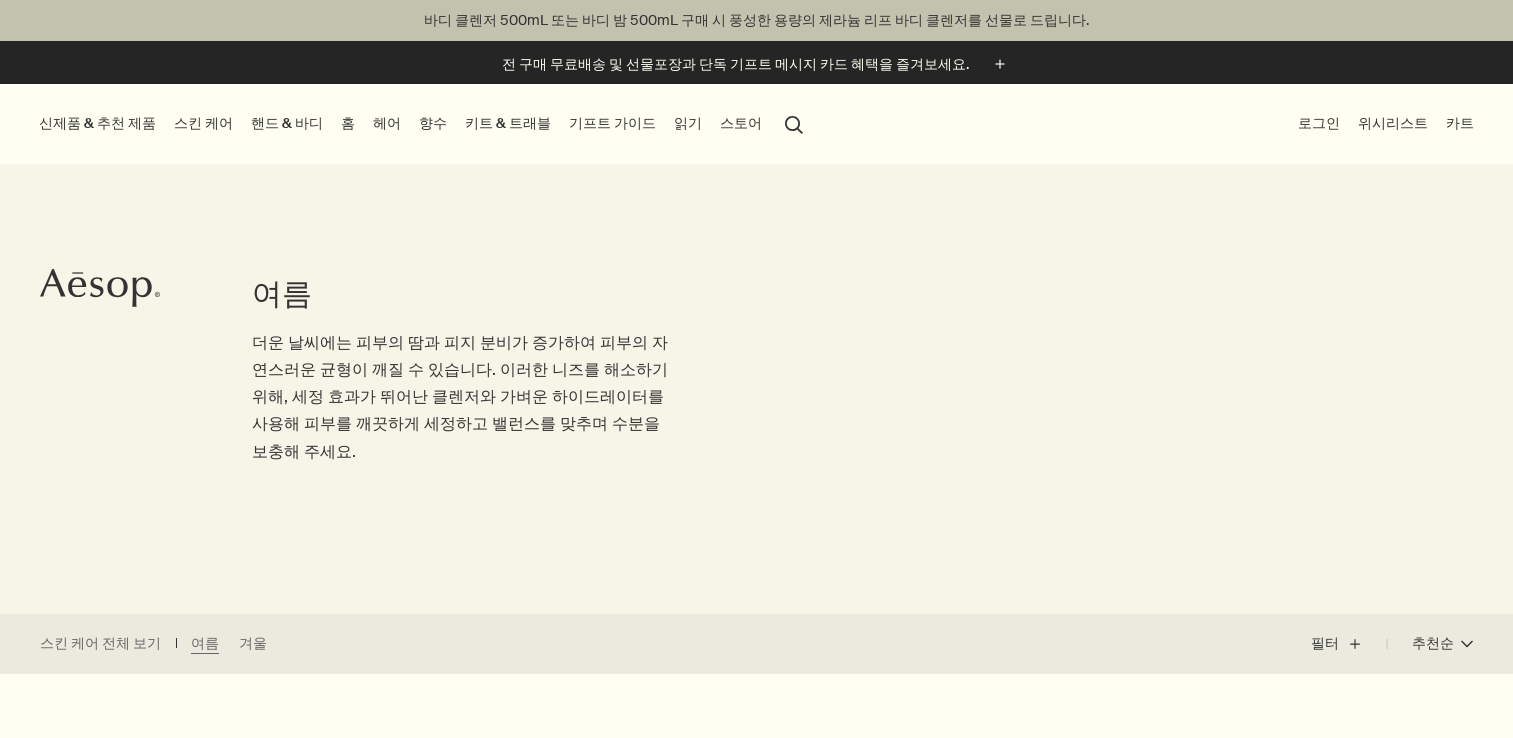 scroll, scrollTop: 0, scrollLeft: 0, axis: both 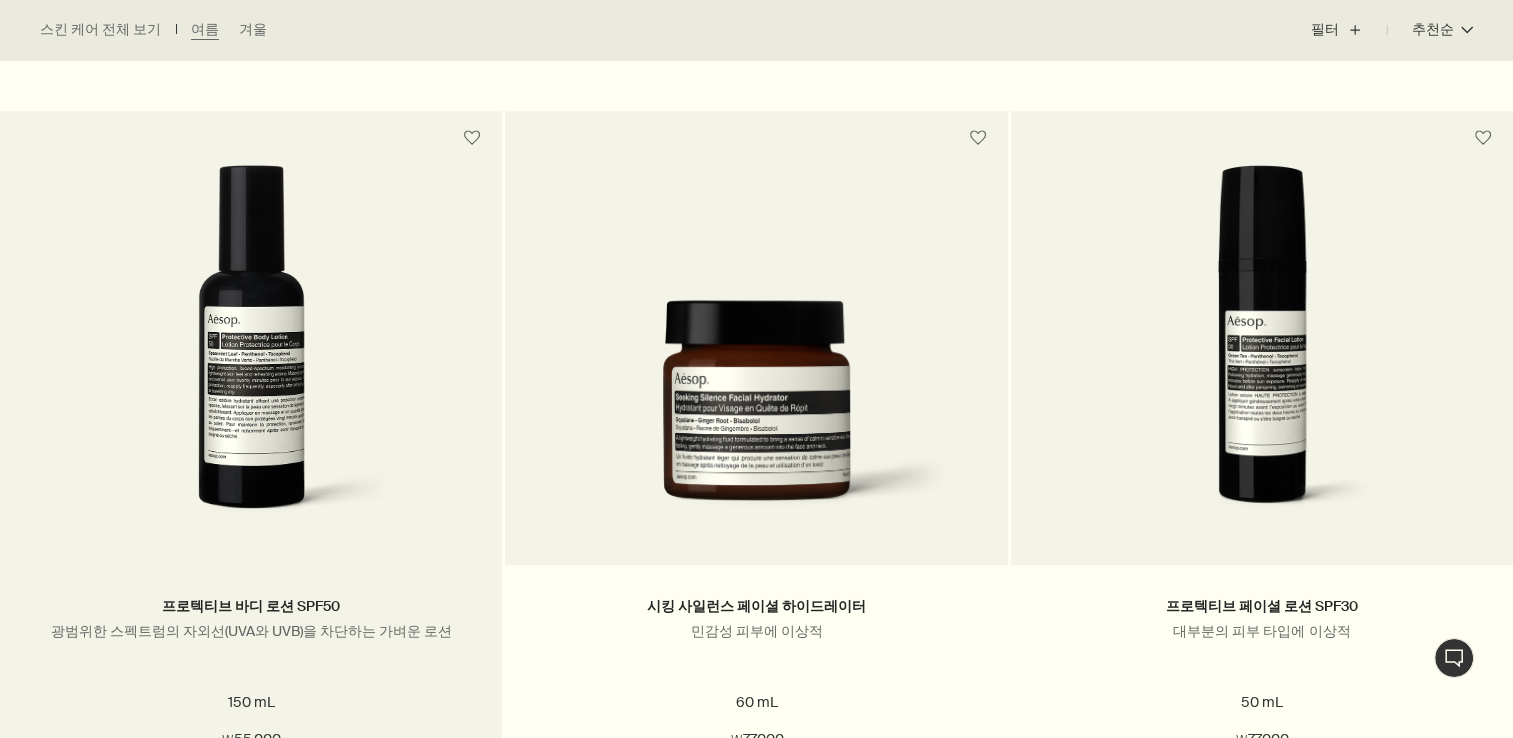 drag, startPoint x: 760, startPoint y: 390, endPoint x: 481, endPoint y: 674, distance: 398.11682 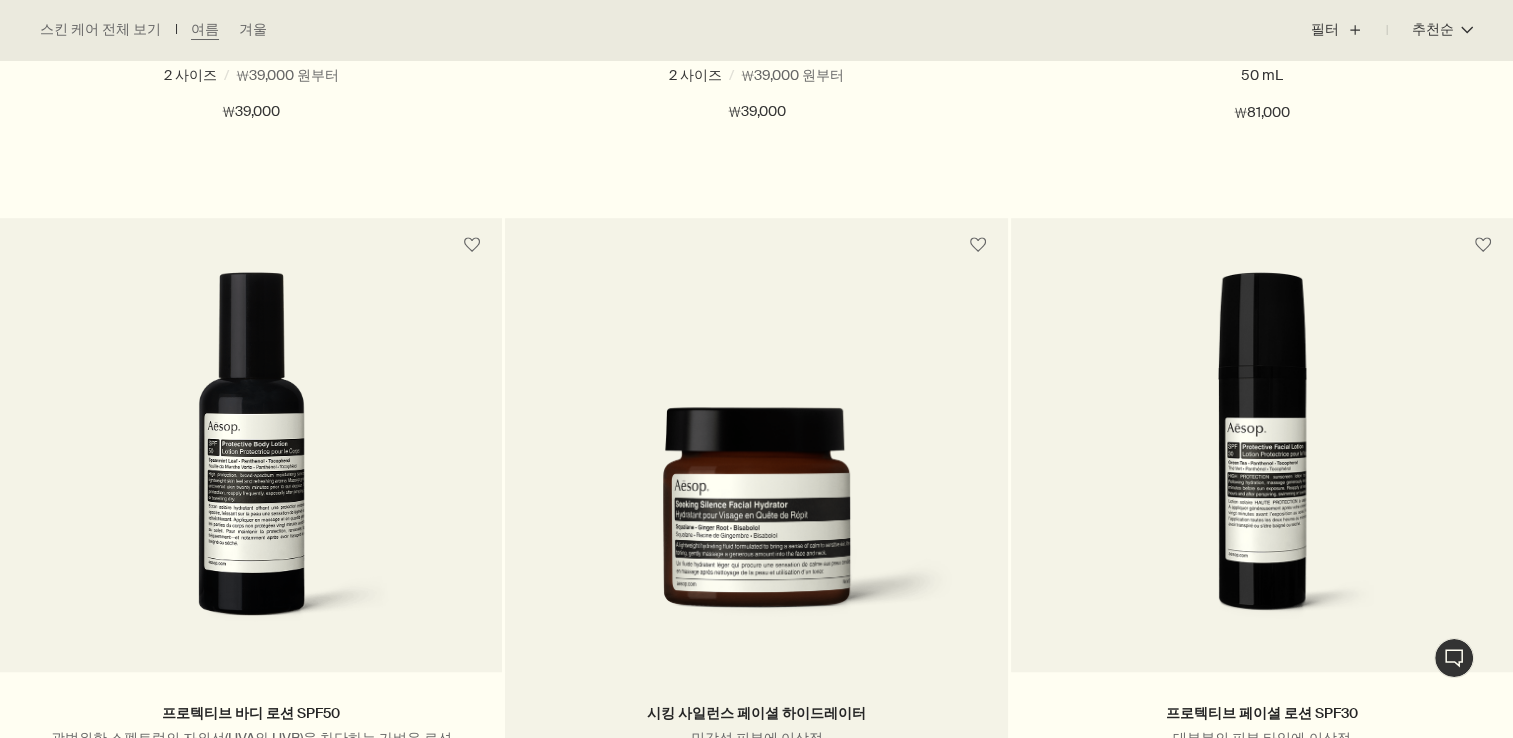 scroll, scrollTop: 1300, scrollLeft: 0, axis: vertical 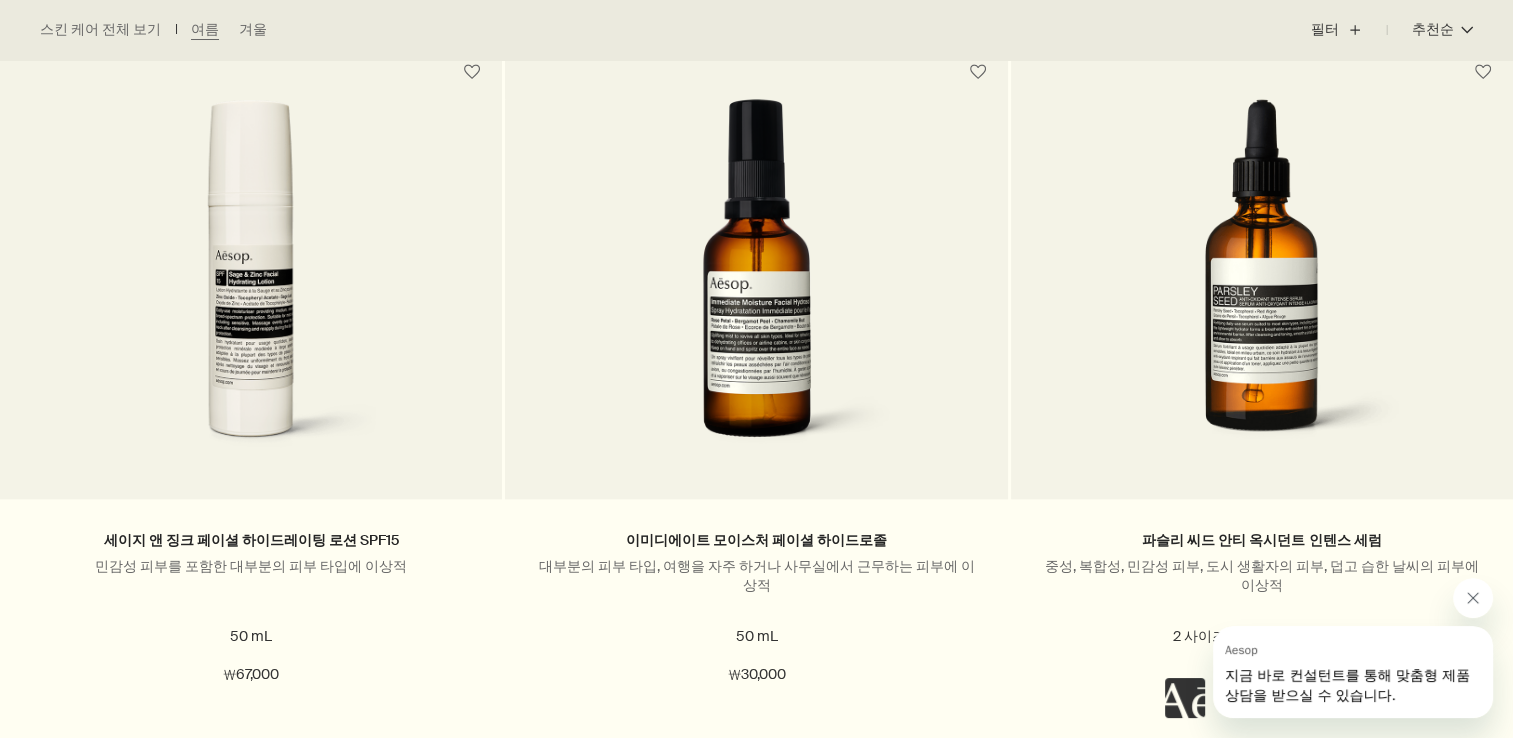 click 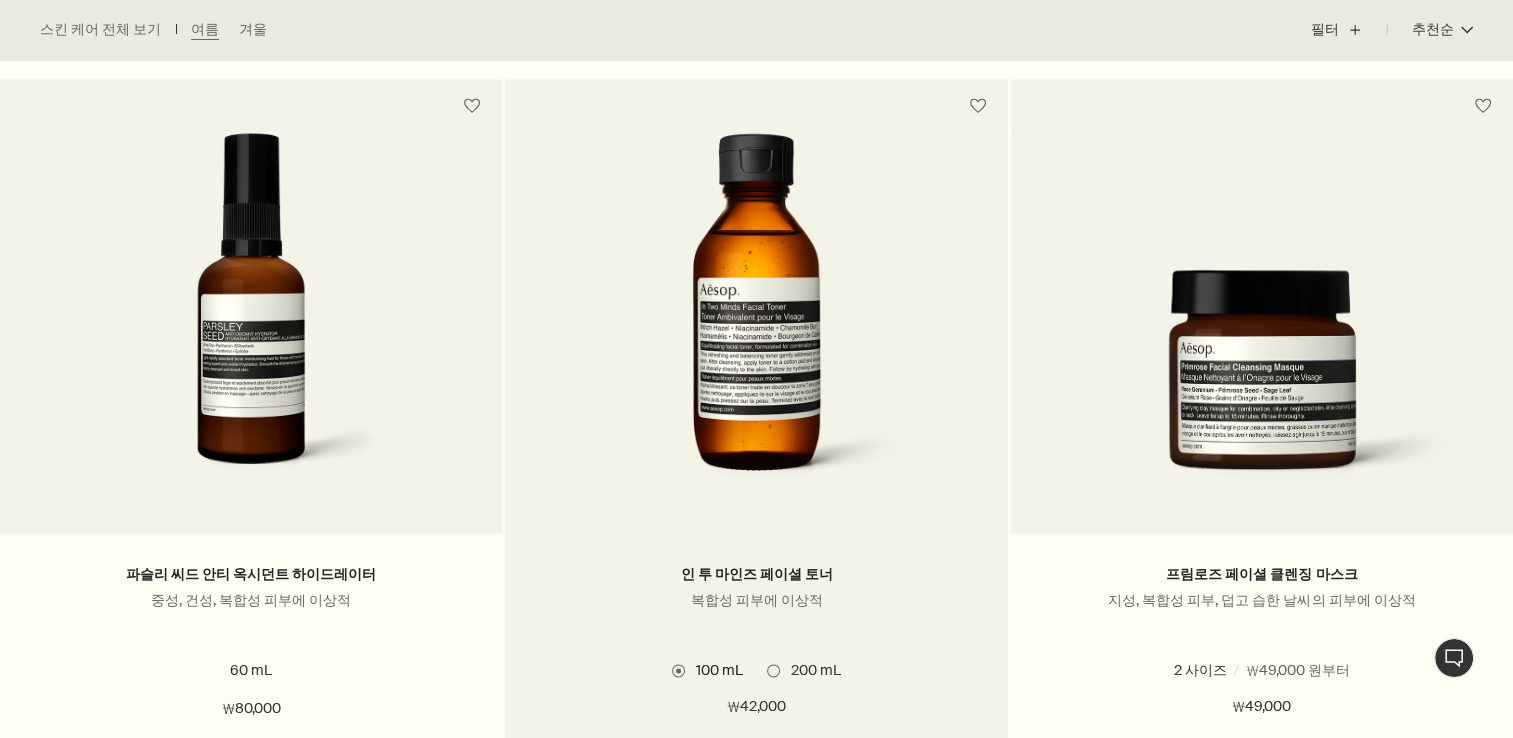 scroll, scrollTop: 2900, scrollLeft: 0, axis: vertical 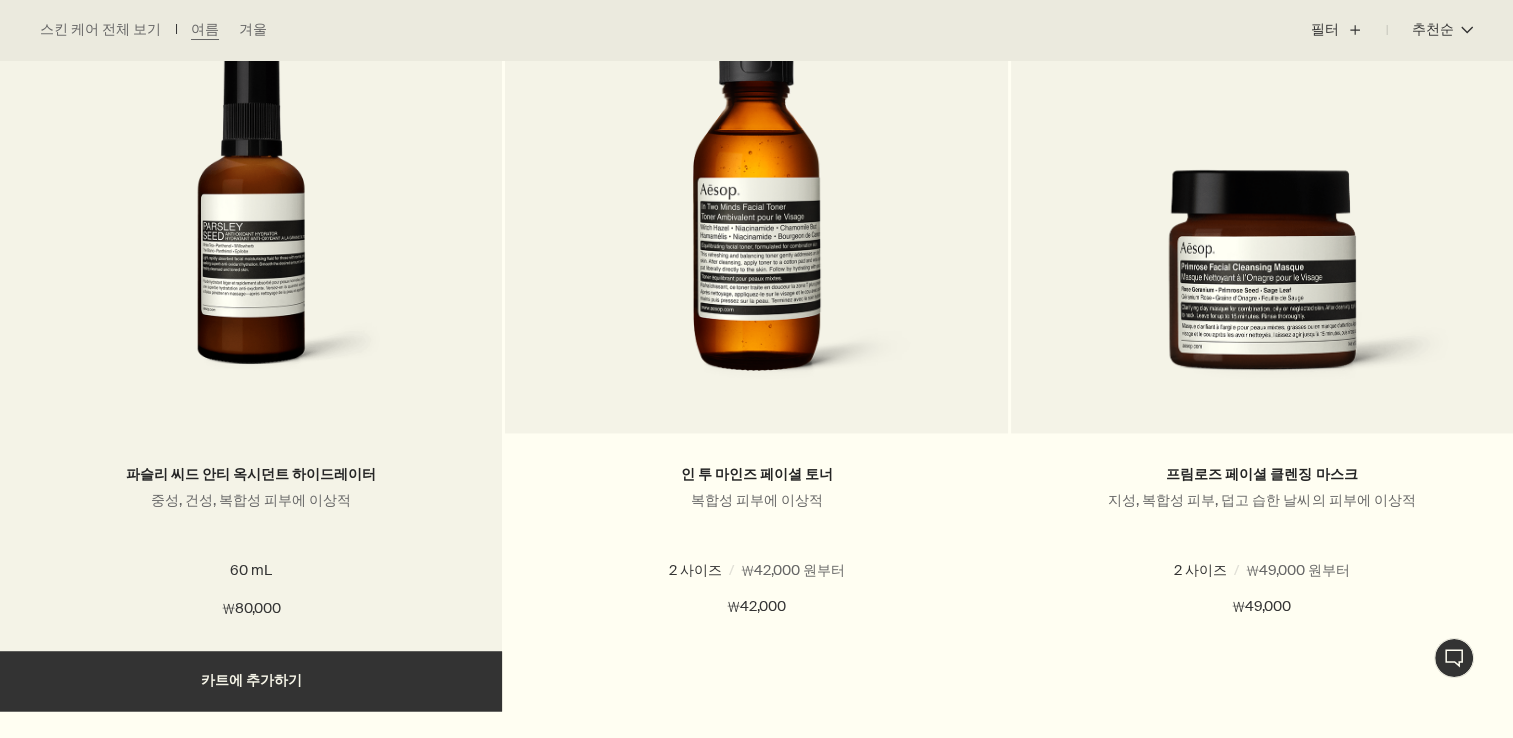 click at bounding box center [251, 218] 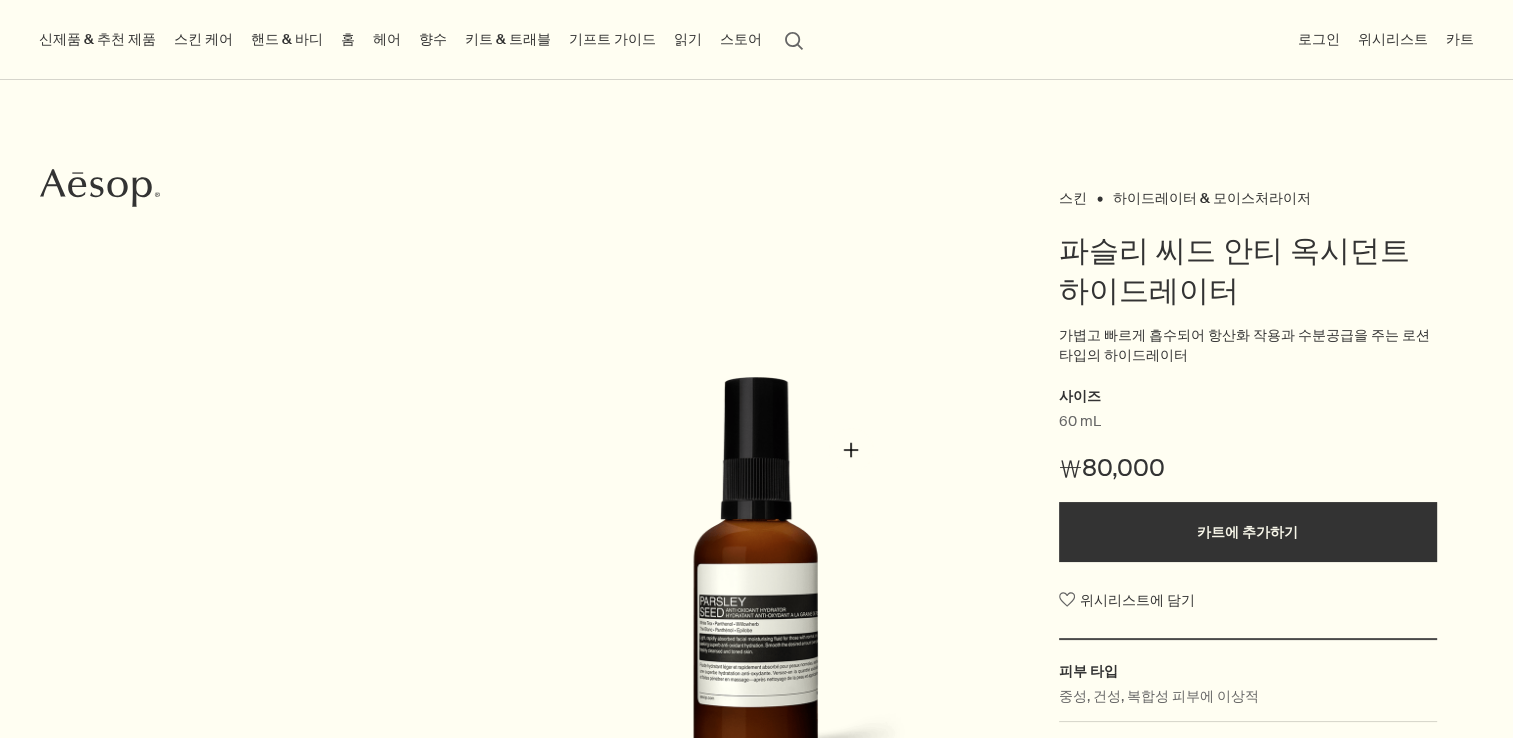 scroll, scrollTop: 100, scrollLeft: 0, axis: vertical 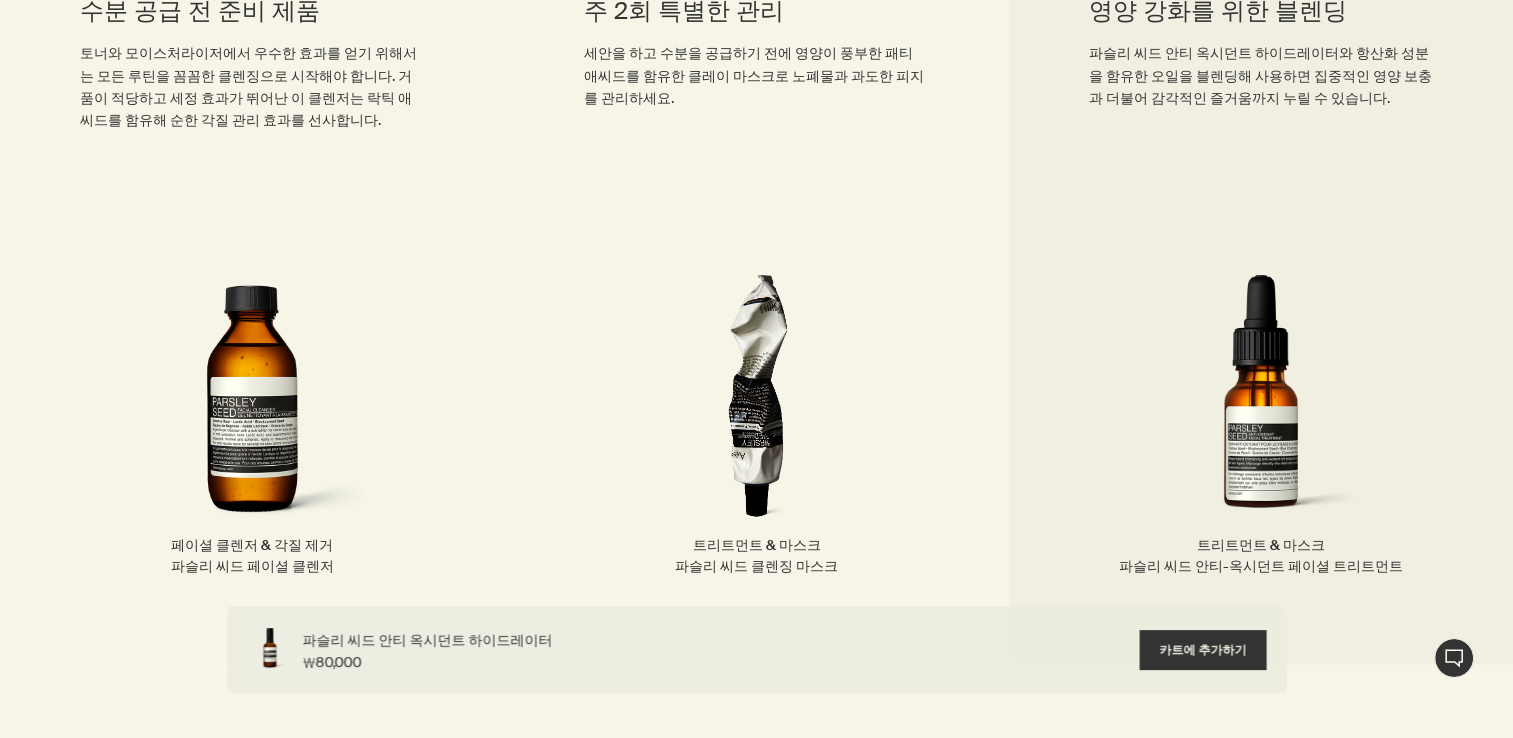 click at bounding box center [1261, 404] 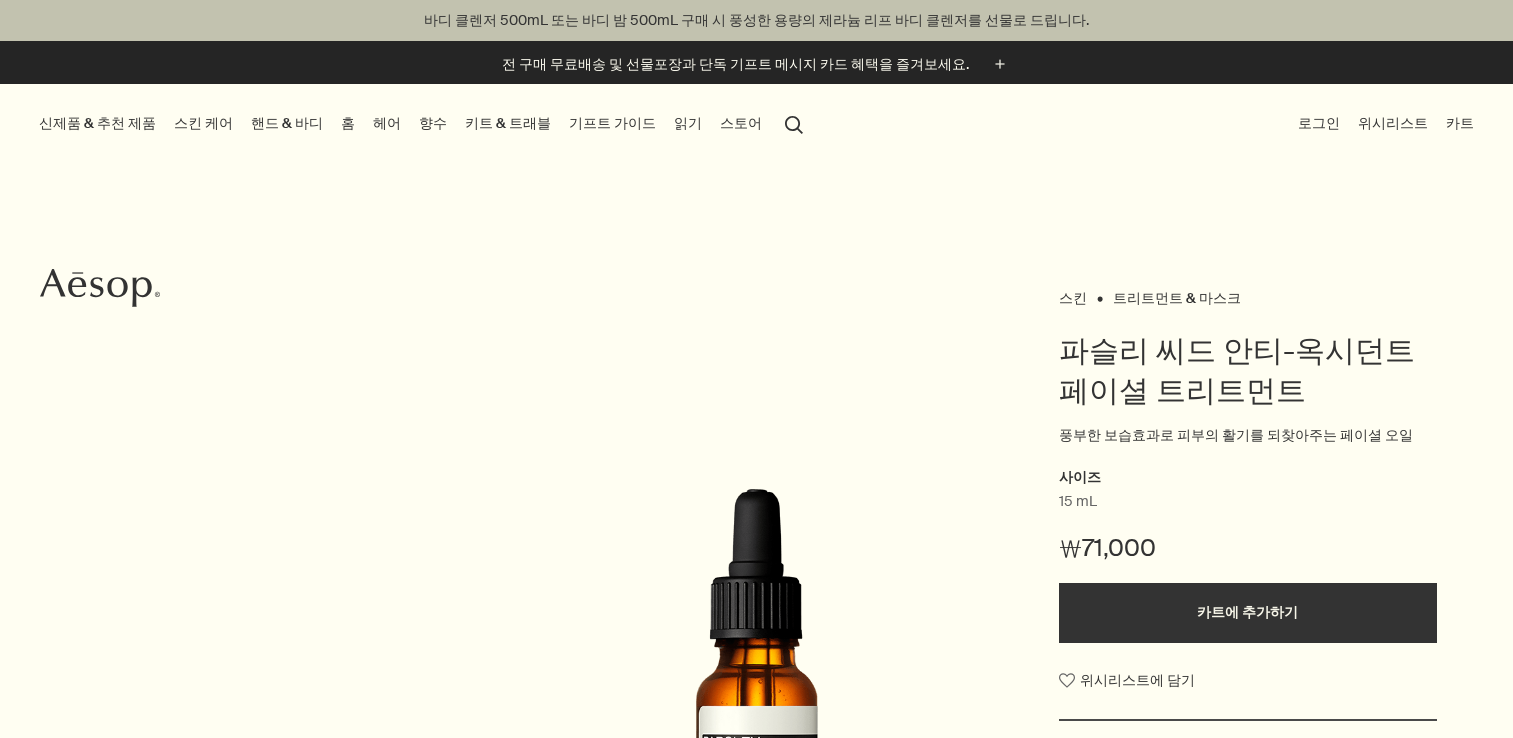 scroll, scrollTop: 0, scrollLeft: 0, axis: both 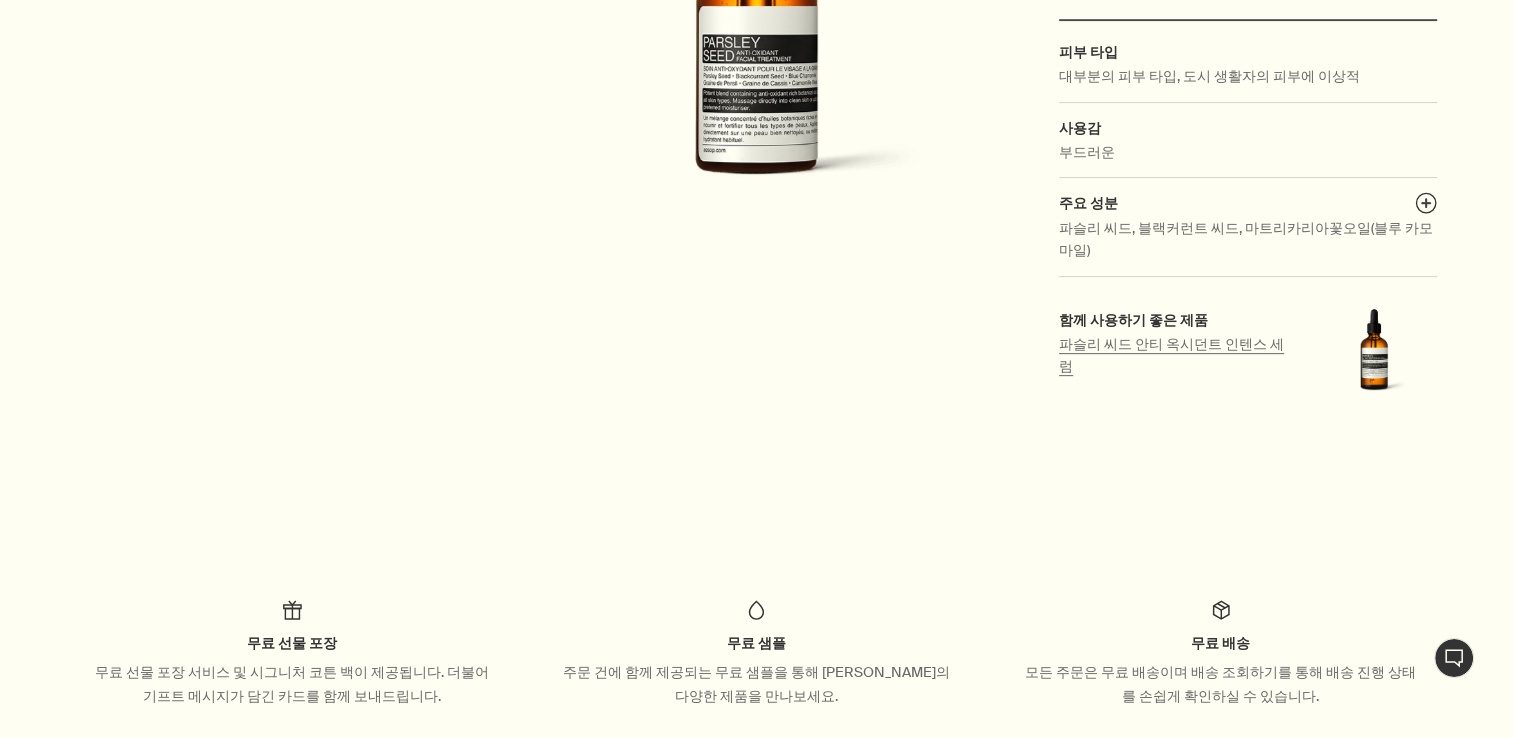 click on "파슬리 씨드 안티 옥시던트 인텐스 세럼" at bounding box center [1175, 362] 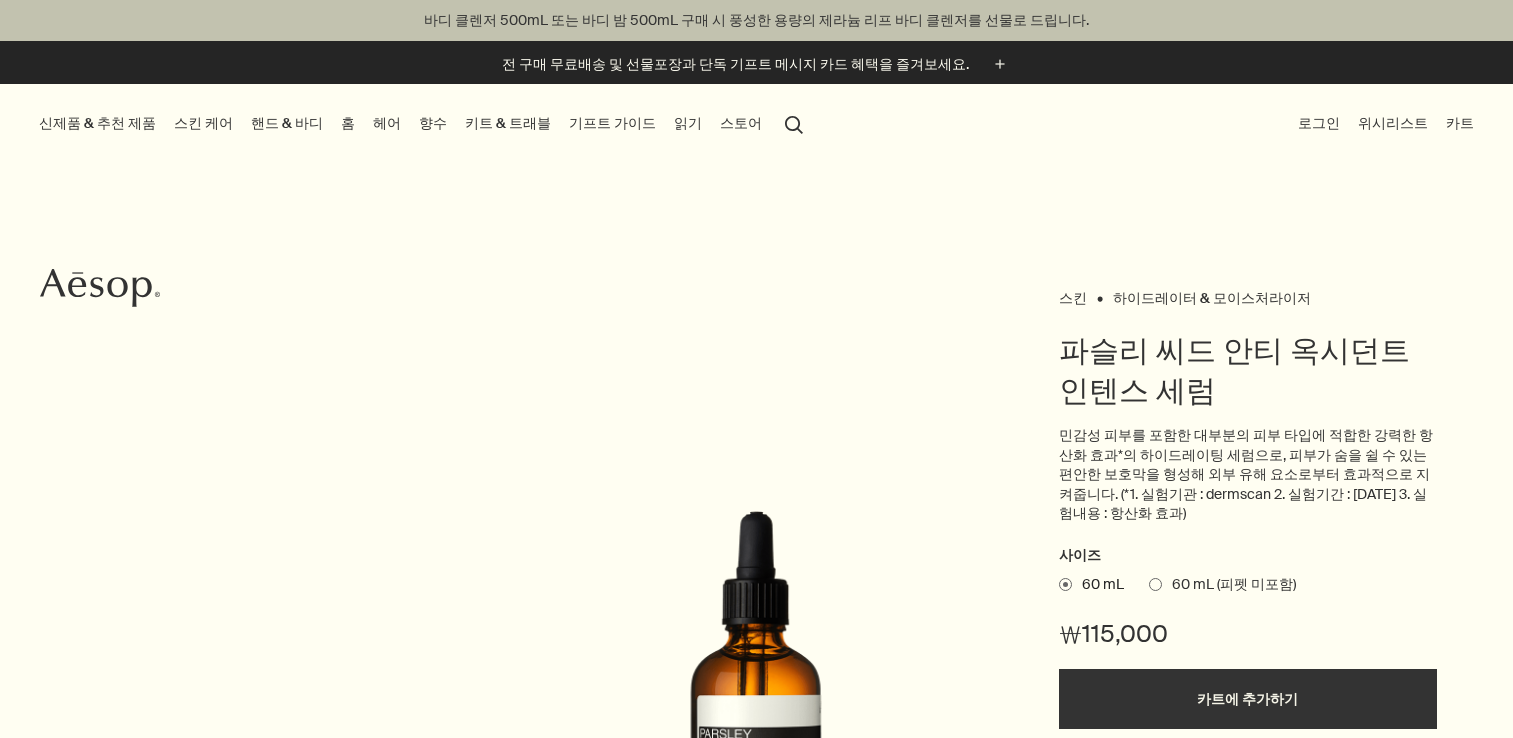 scroll, scrollTop: 0, scrollLeft: 0, axis: both 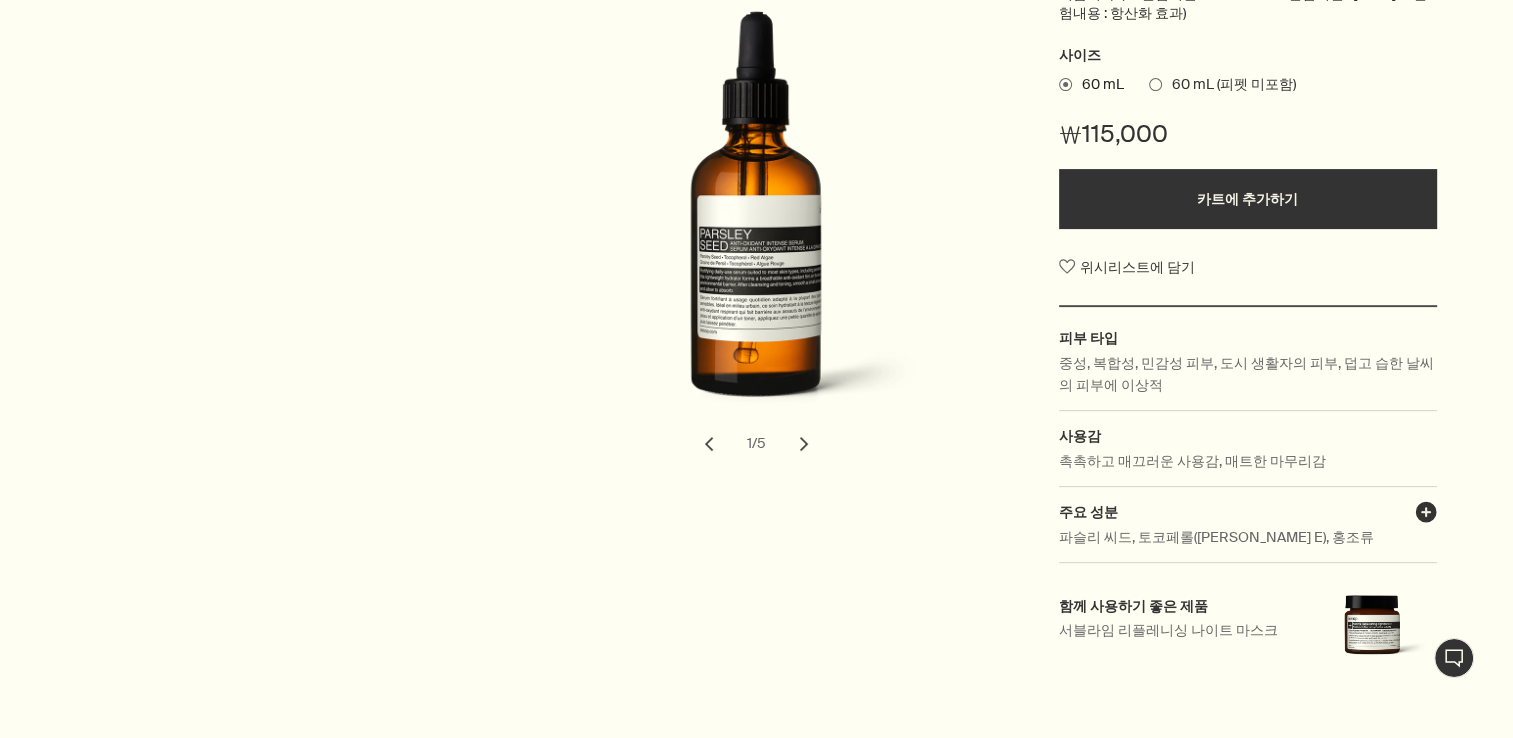 click on "plusAndCloseWithCircle" at bounding box center (1426, 515) 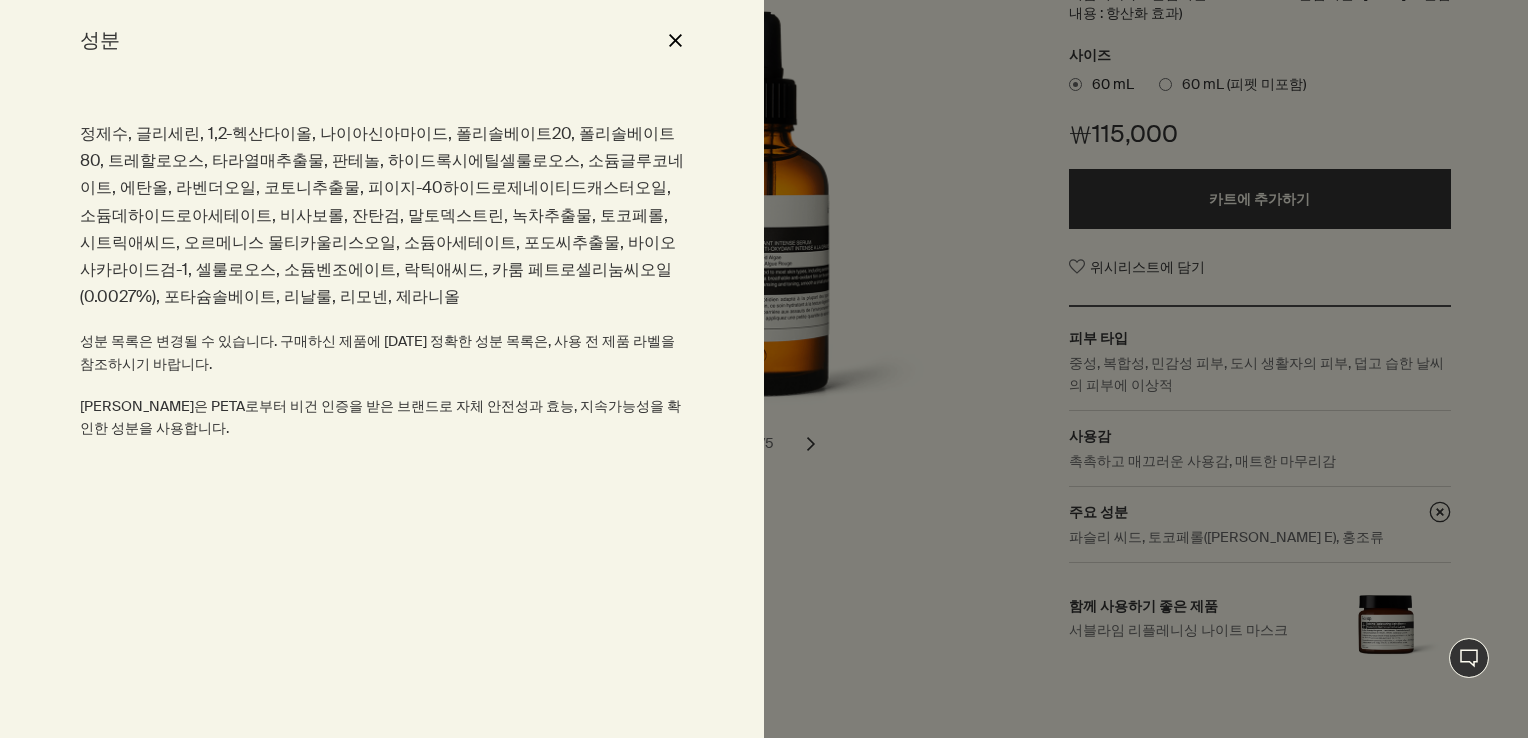 click on "close" at bounding box center [675, 40] 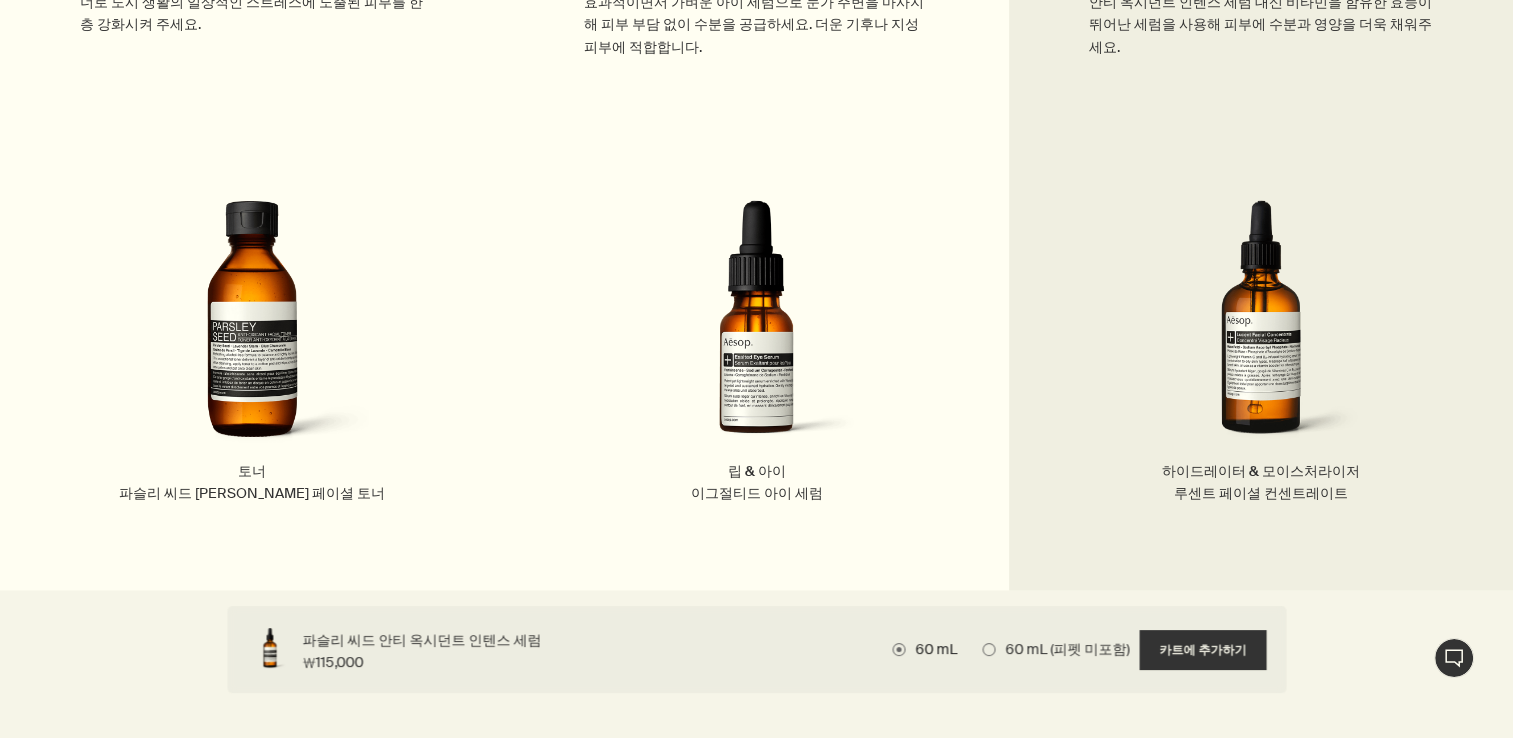 scroll, scrollTop: 3300, scrollLeft: 0, axis: vertical 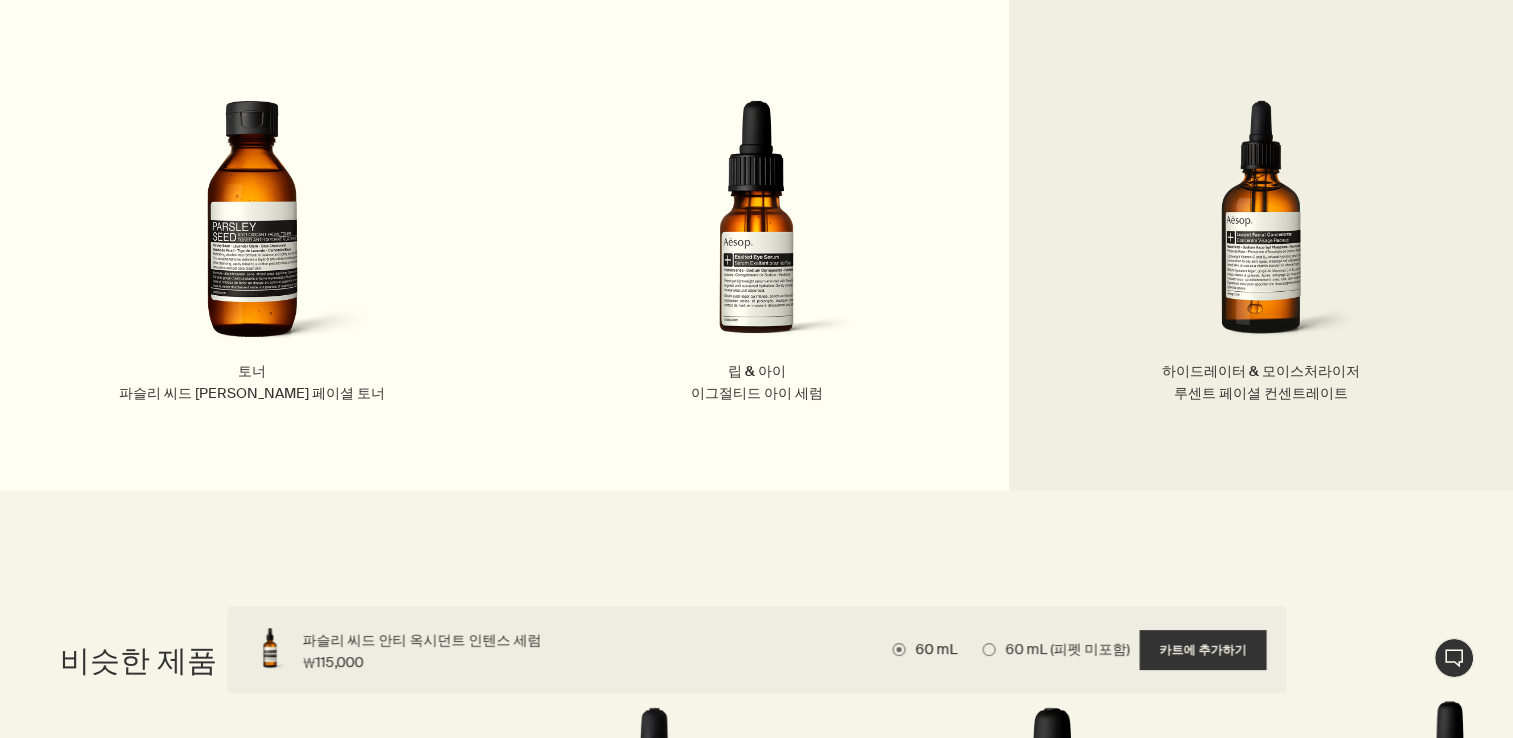 click at bounding box center (1261, 230) 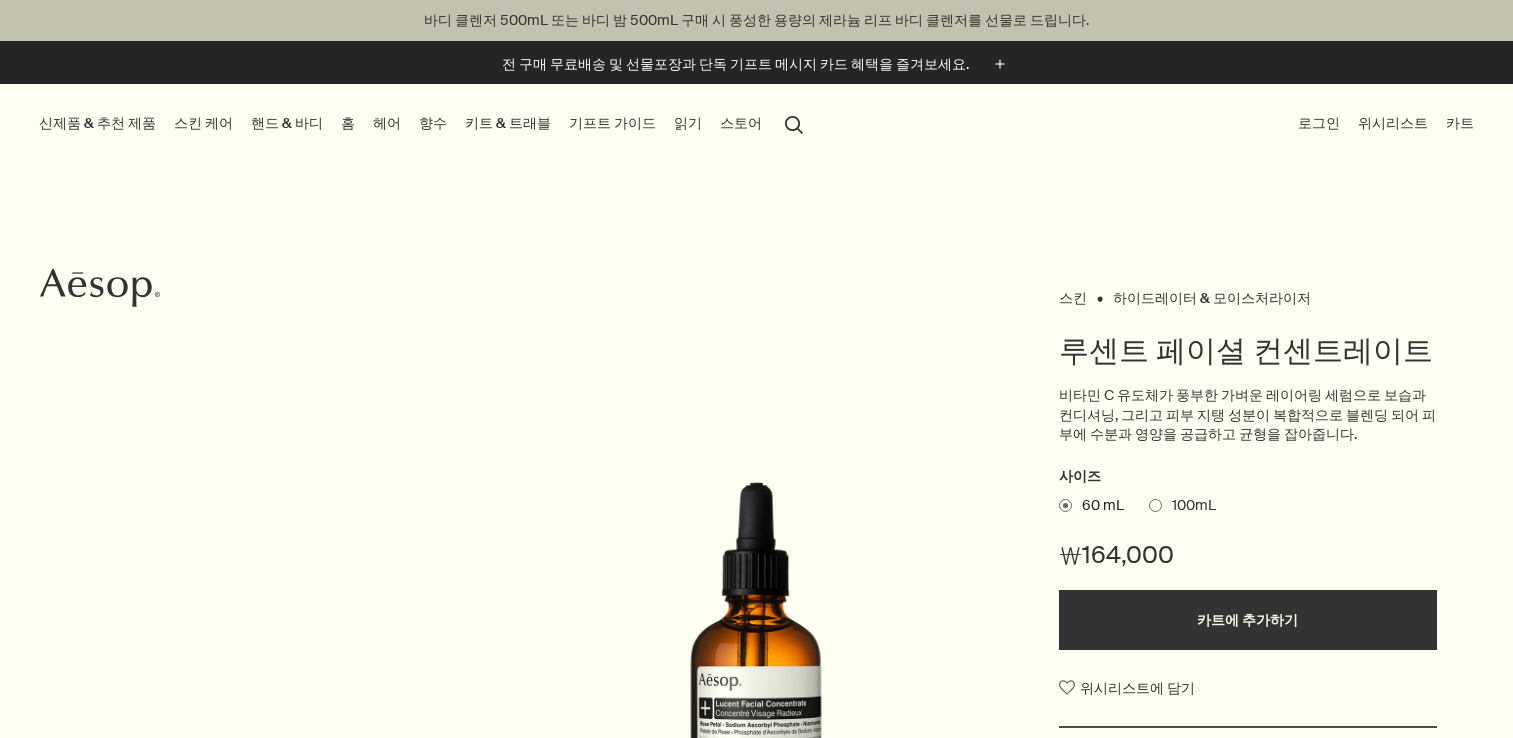 scroll, scrollTop: 0, scrollLeft: 0, axis: both 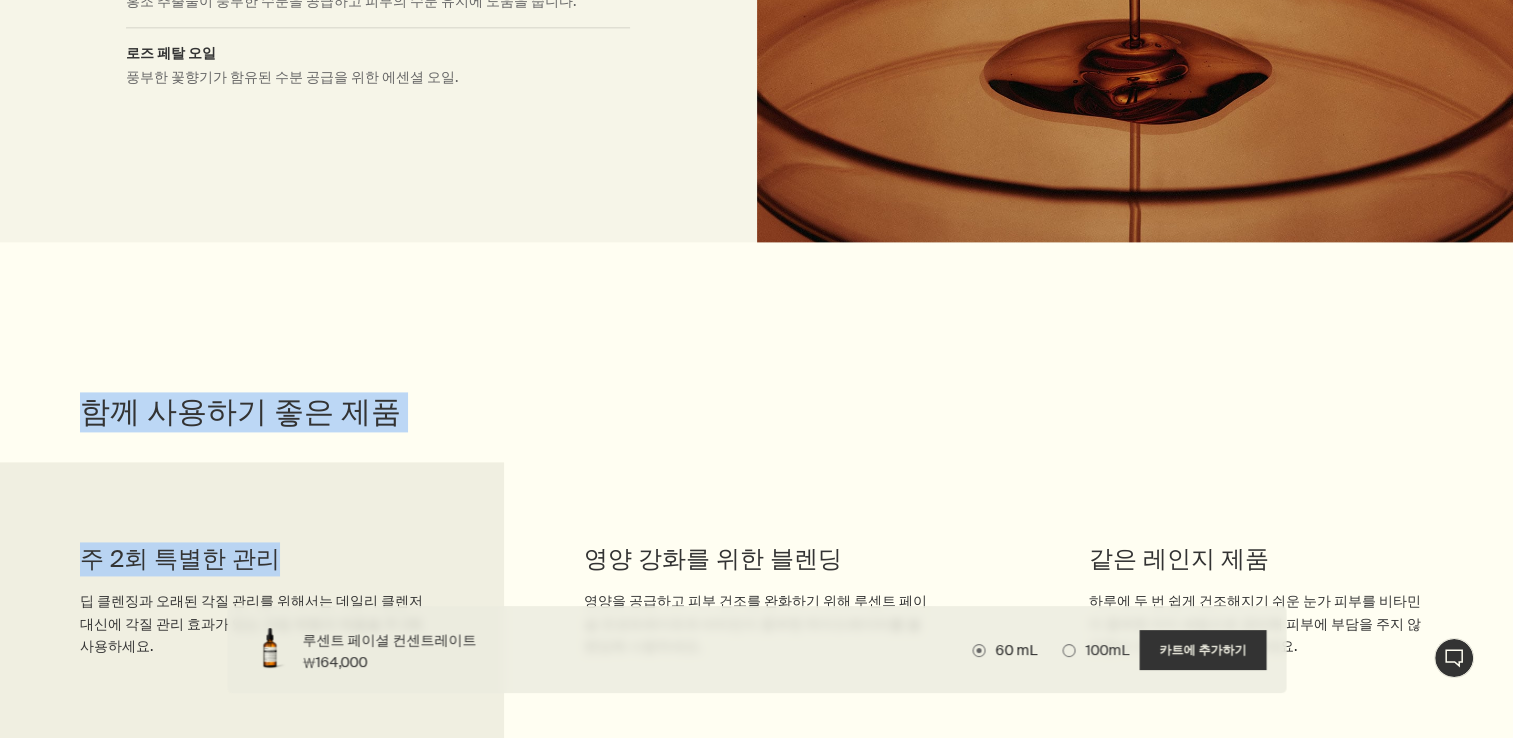 drag, startPoint x: 143, startPoint y: 423, endPoint x: 377, endPoint y: 473, distance: 239.28226 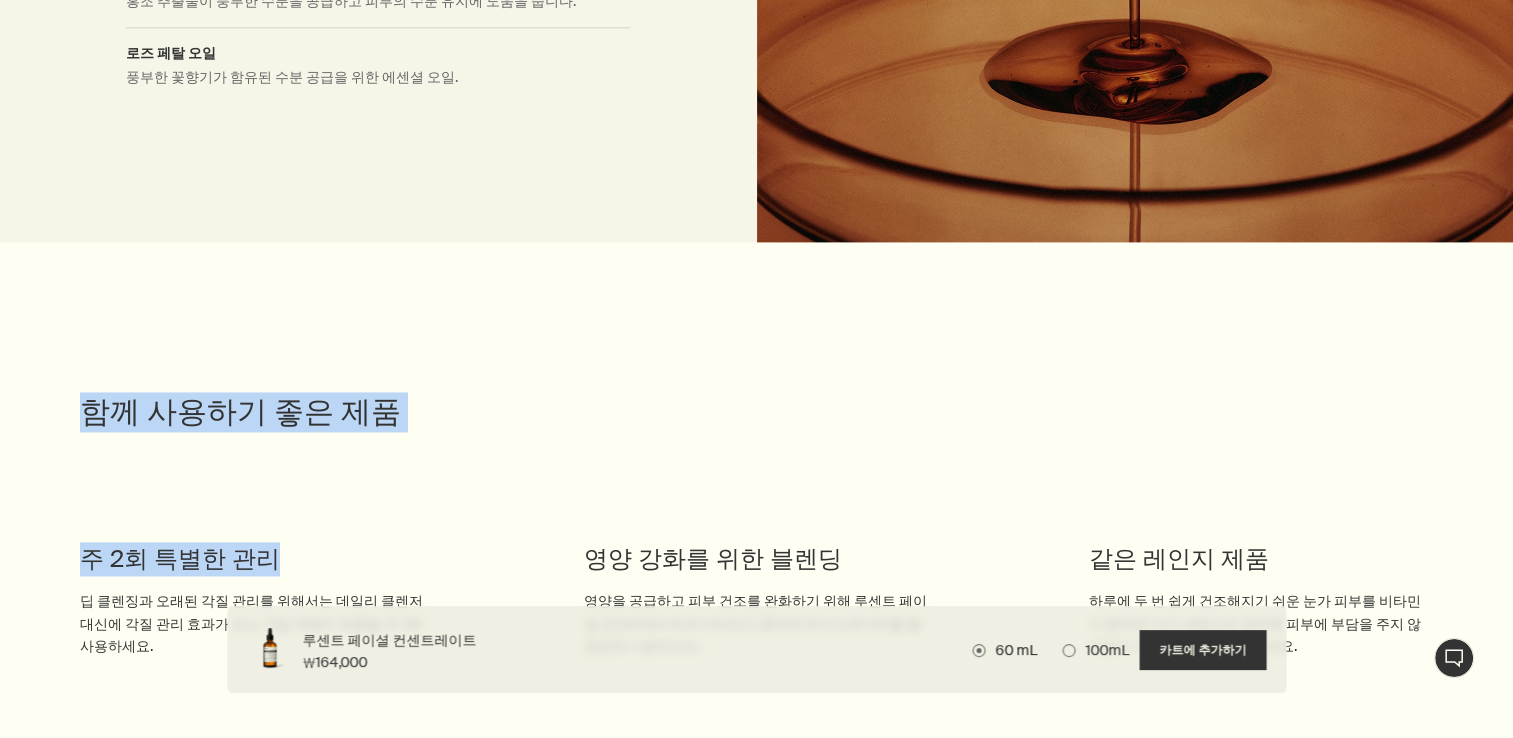 drag, startPoint x: 377, startPoint y: 473, endPoint x: 516, endPoint y: 449, distance: 141.05673 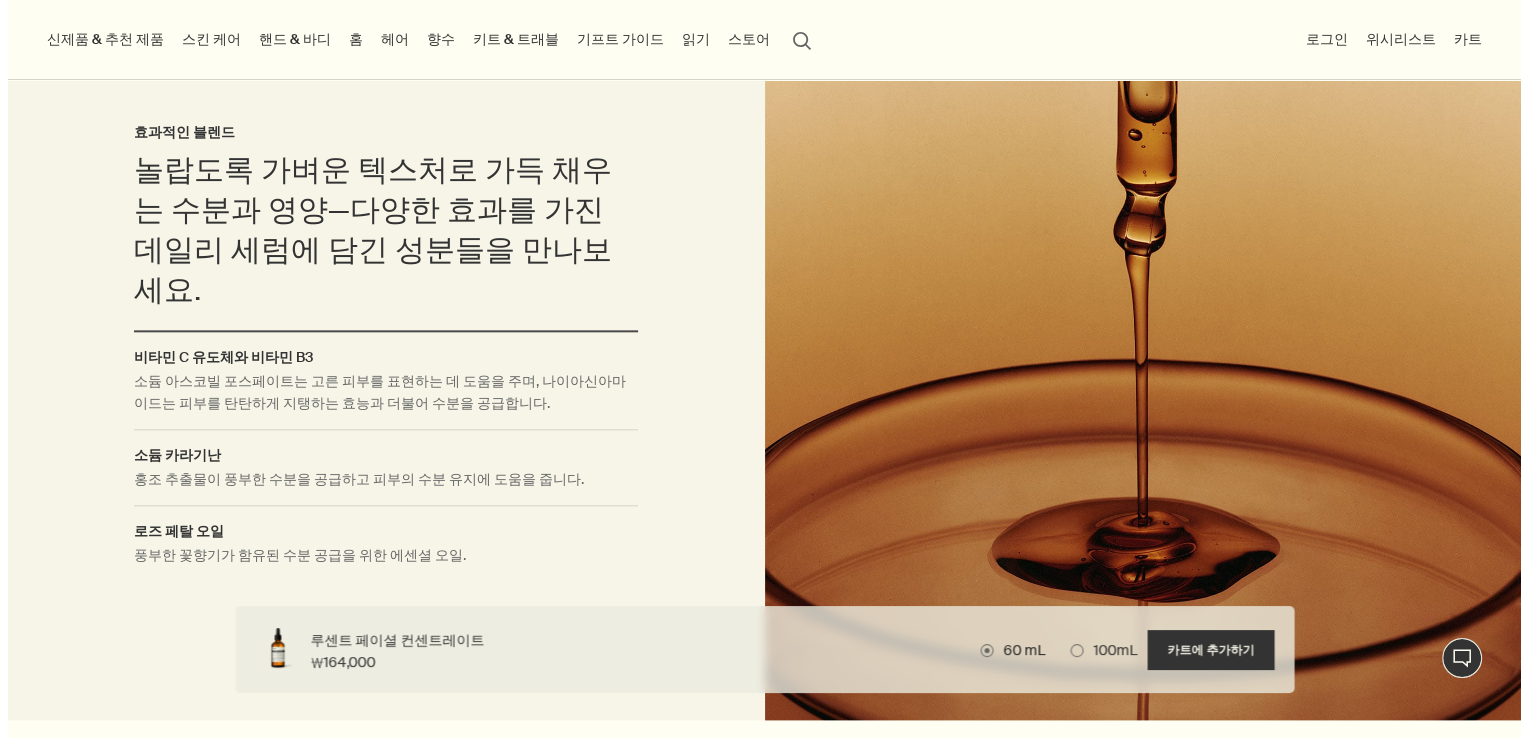 scroll, scrollTop: 2200, scrollLeft: 0, axis: vertical 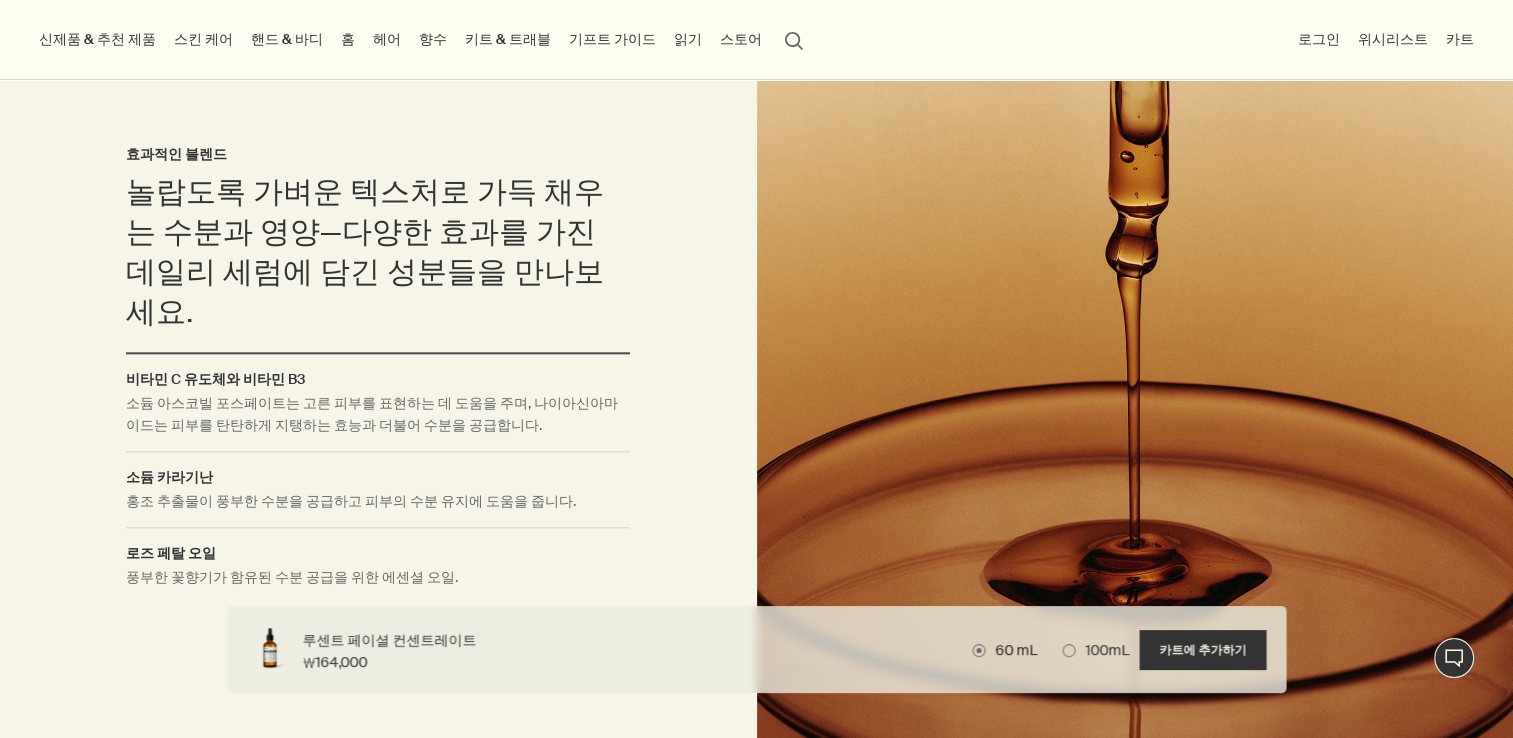 click on "스킨 케어" at bounding box center [203, 39] 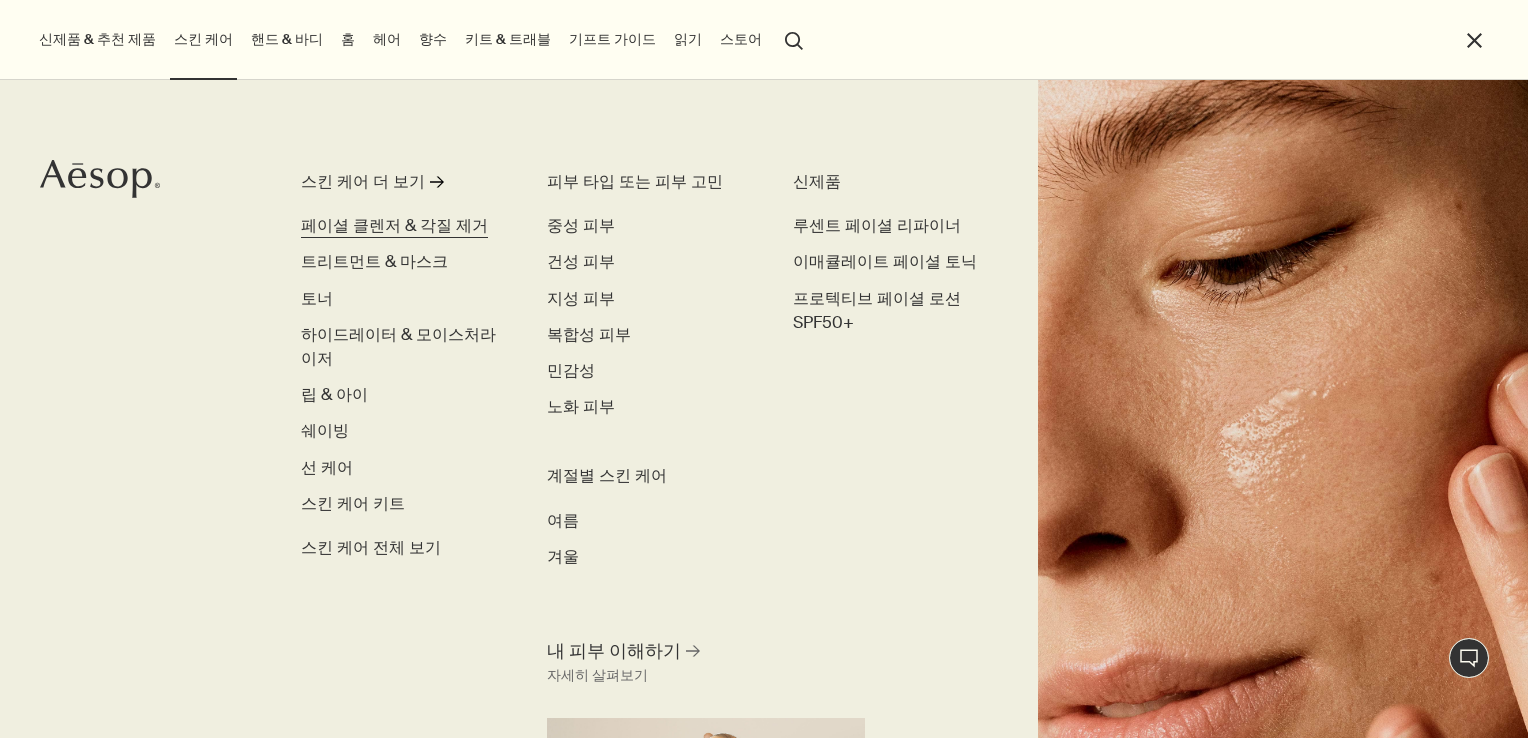 click on "페이셜 클렌저 & 각질 제거" at bounding box center (394, 225) 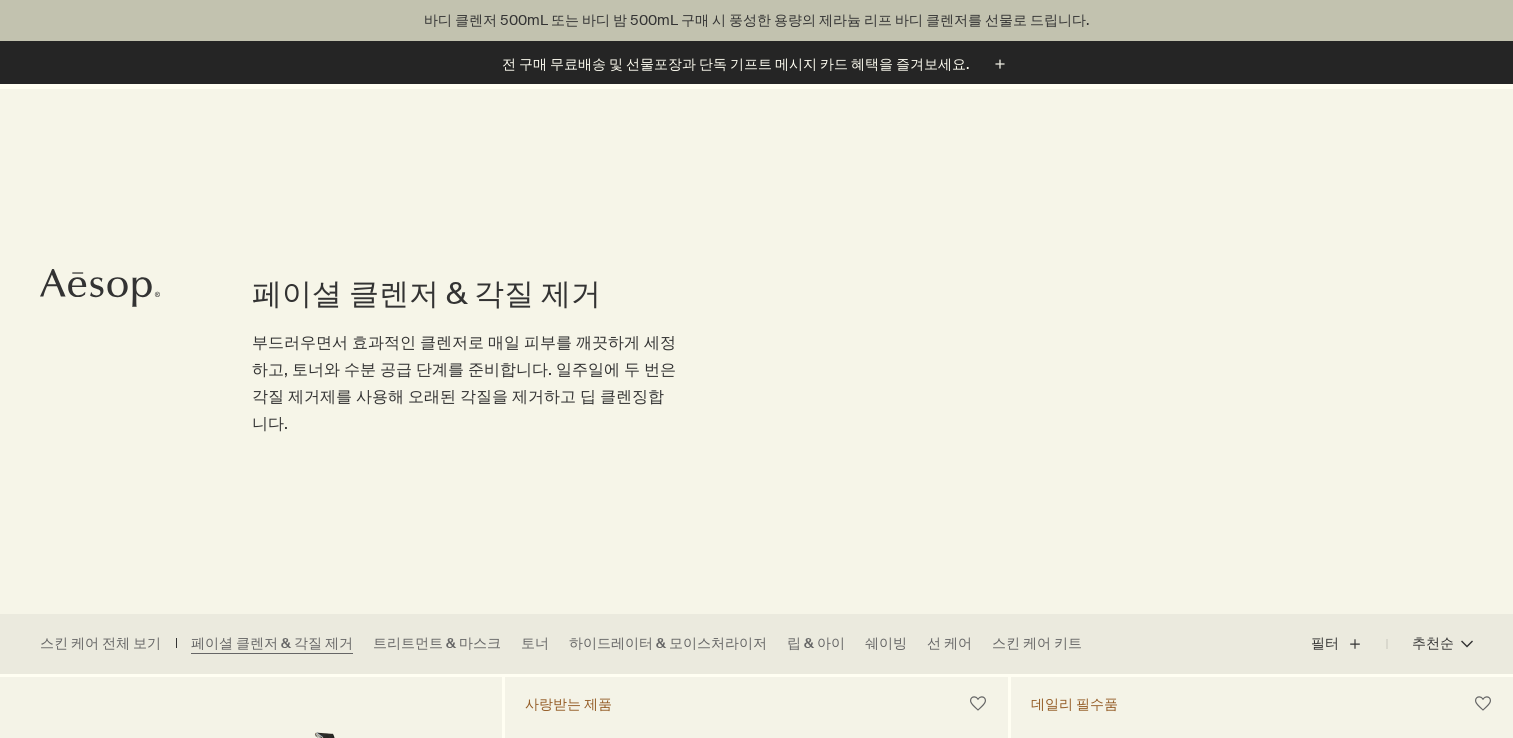 scroll, scrollTop: 639, scrollLeft: 0, axis: vertical 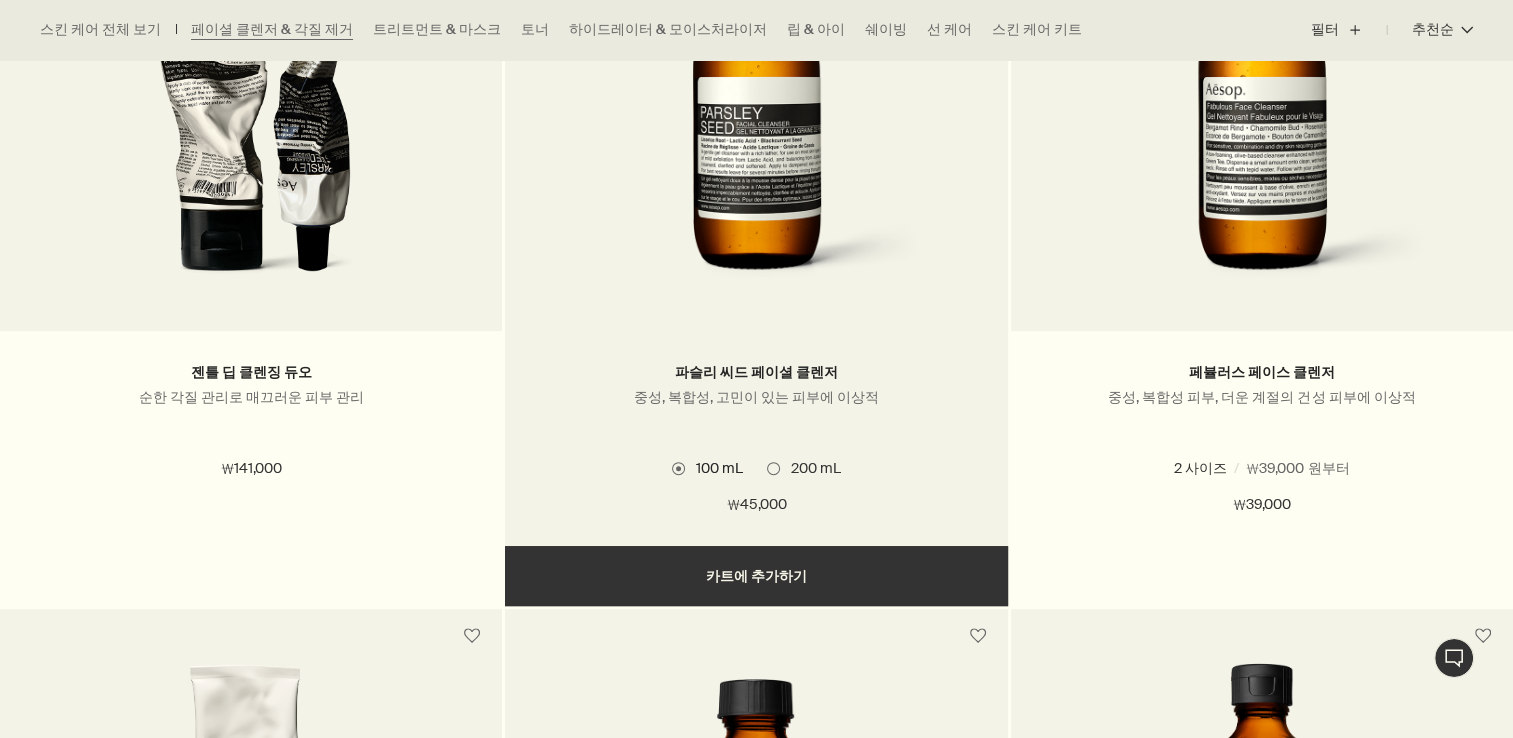 drag, startPoint x: 480, startPoint y: 226, endPoint x: 672, endPoint y: 566, distance: 390.4664 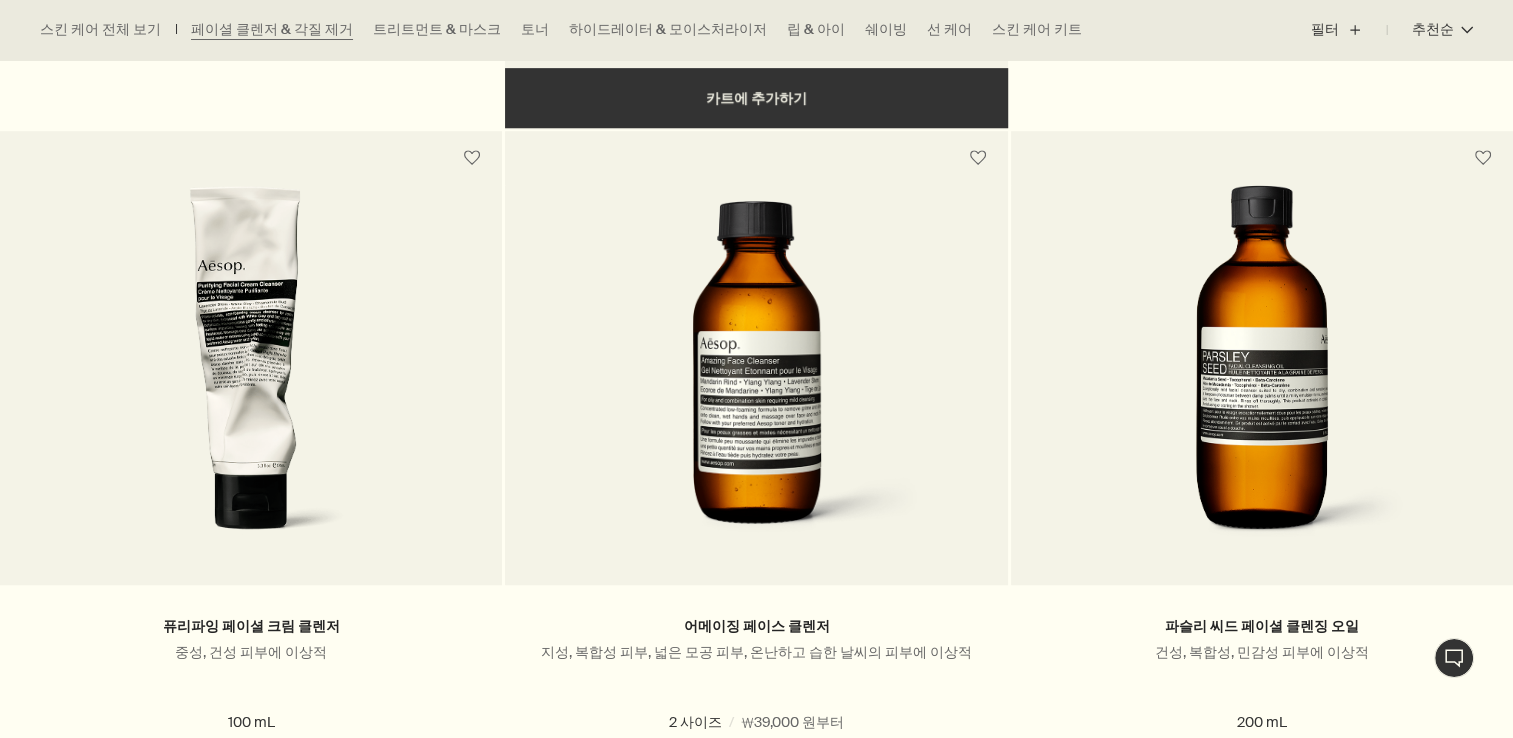 scroll, scrollTop: 1300, scrollLeft: 0, axis: vertical 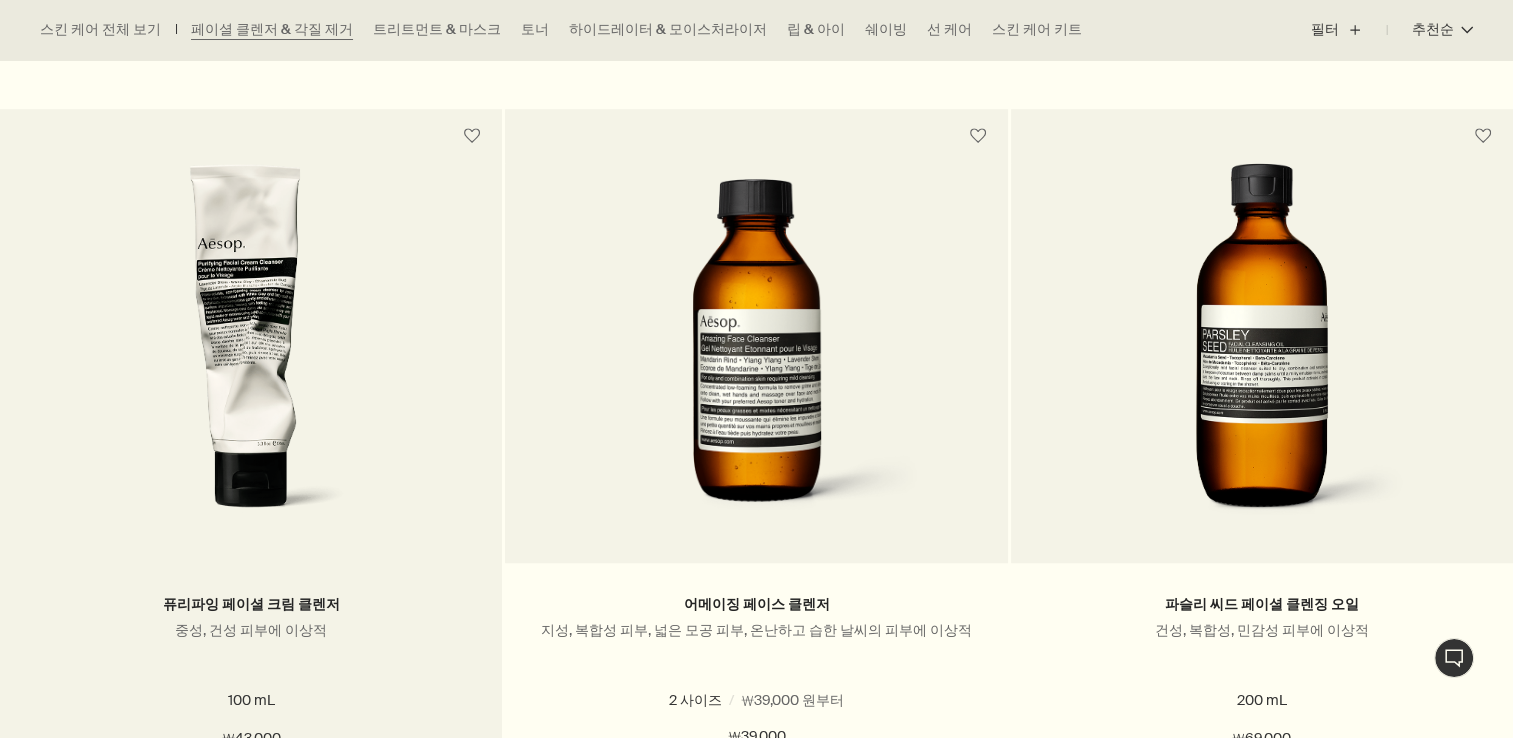 drag, startPoint x: 676, startPoint y: 525, endPoint x: 486, endPoint y: 623, distance: 213.78494 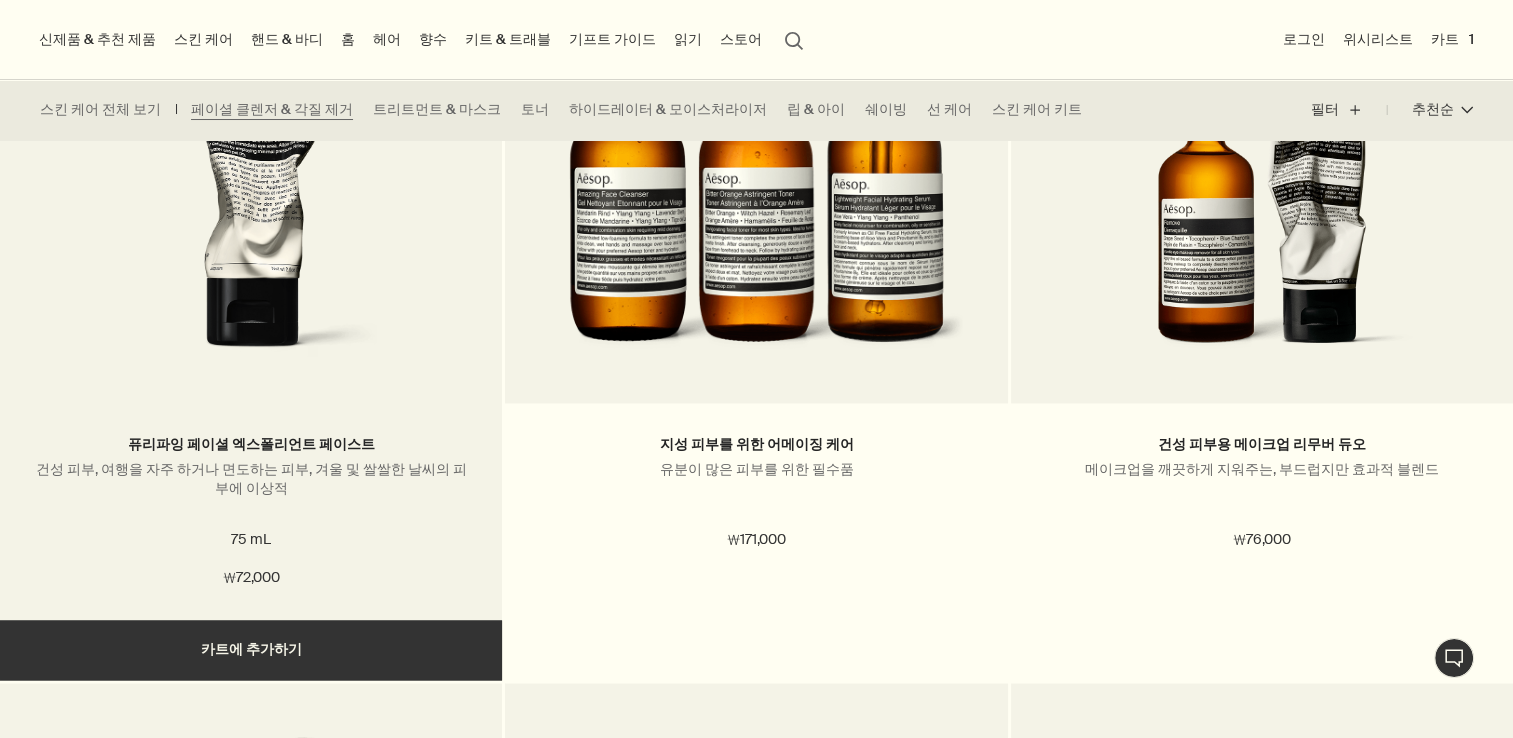scroll, scrollTop: 2900, scrollLeft: 0, axis: vertical 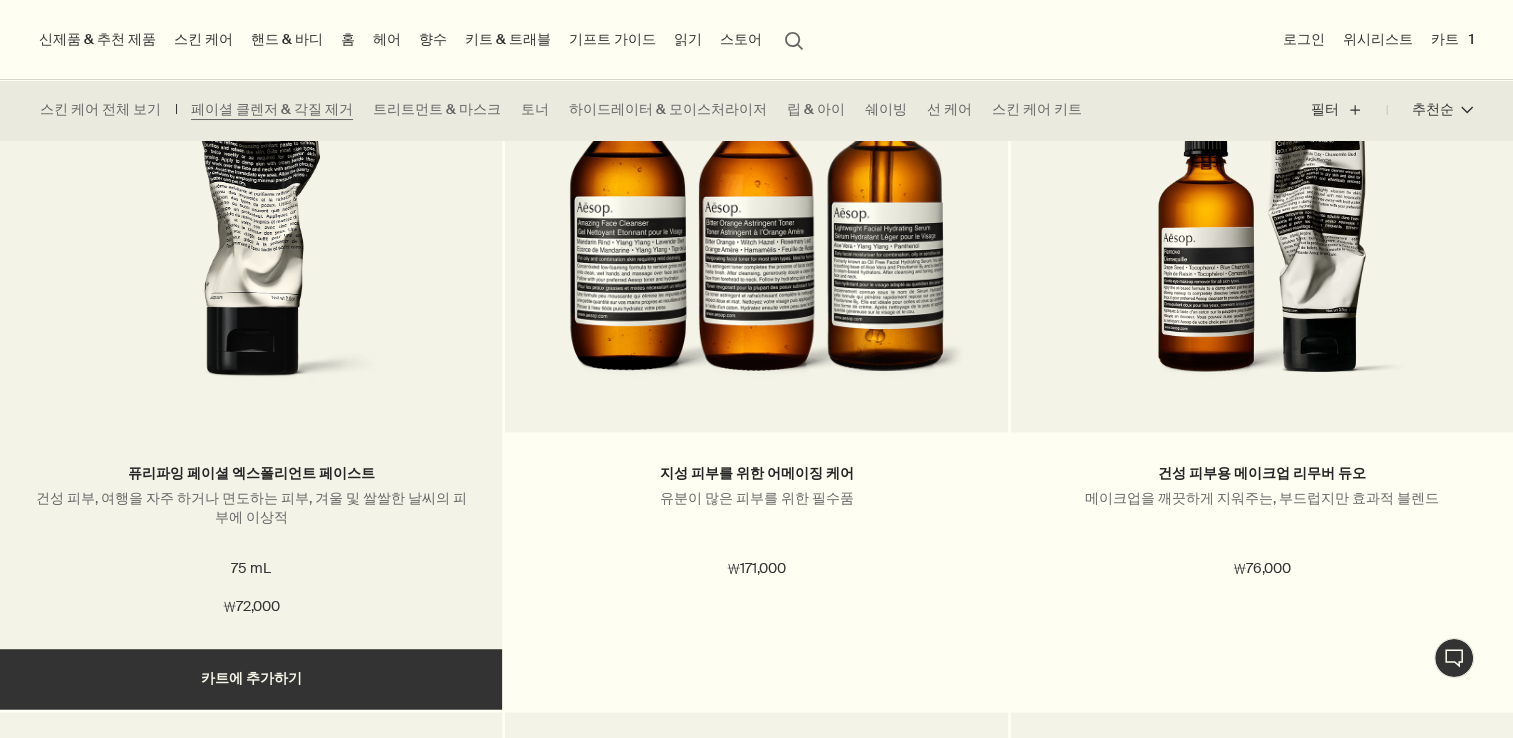 click on "퓨리파잉 페이셜 엑스폴리언트 페이스트 건성 피부, 여행을 자주 하거나 면도하는 피부, 겨울 및 쌀쌀한 날씨의 피부에 이상적 75 mL ₩72,000" at bounding box center [251, 540] 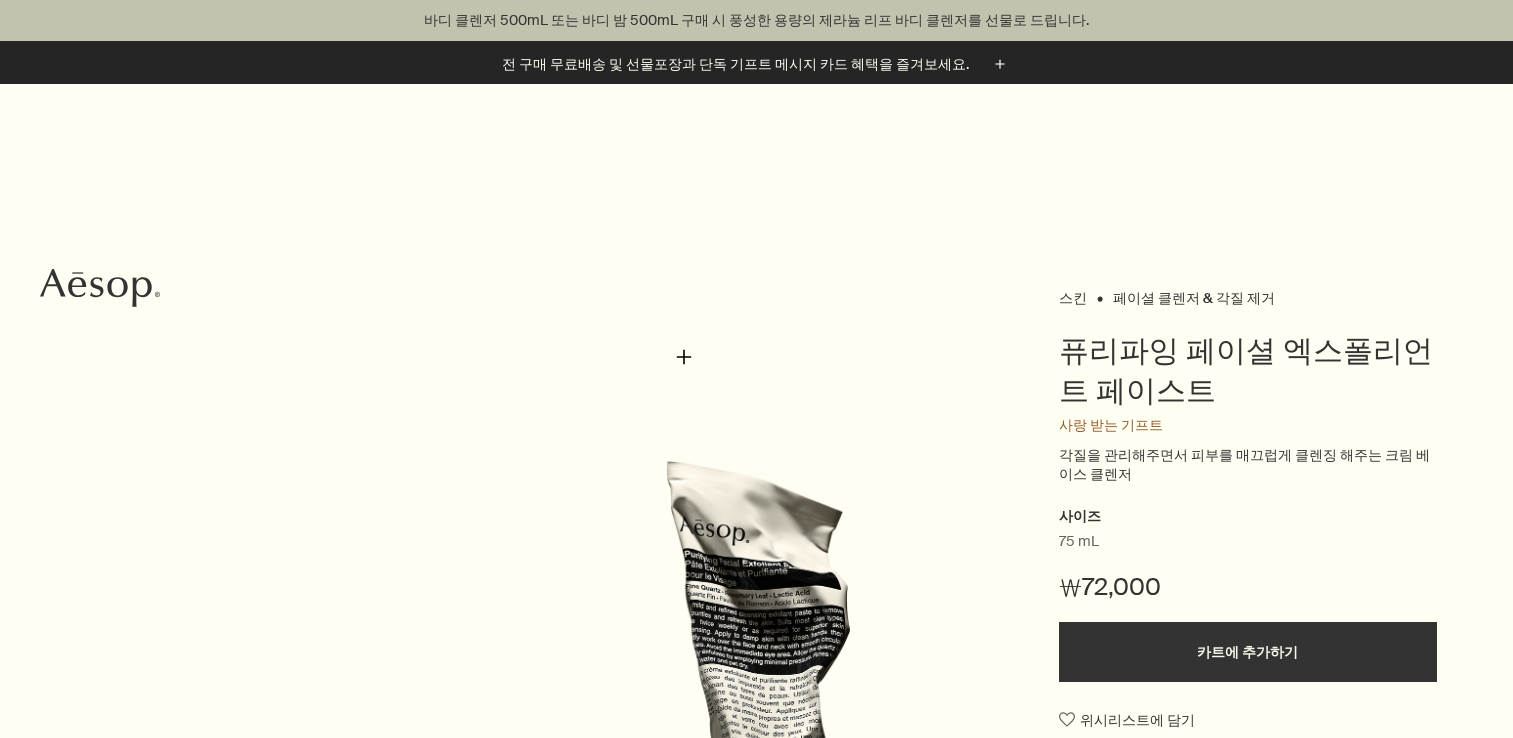 scroll, scrollTop: 500, scrollLeft: 0, axis: vertical 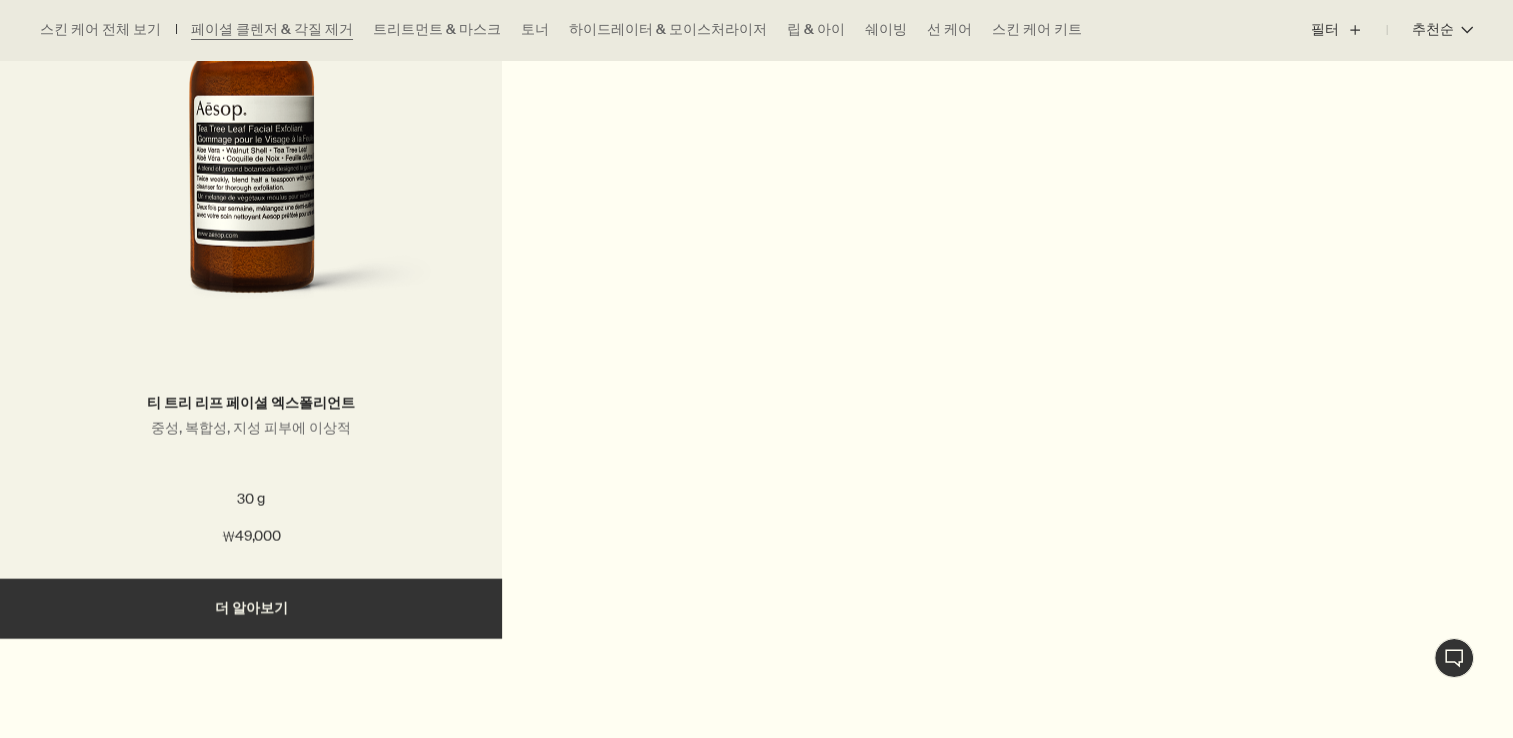 click at bounding box center [251, 147] 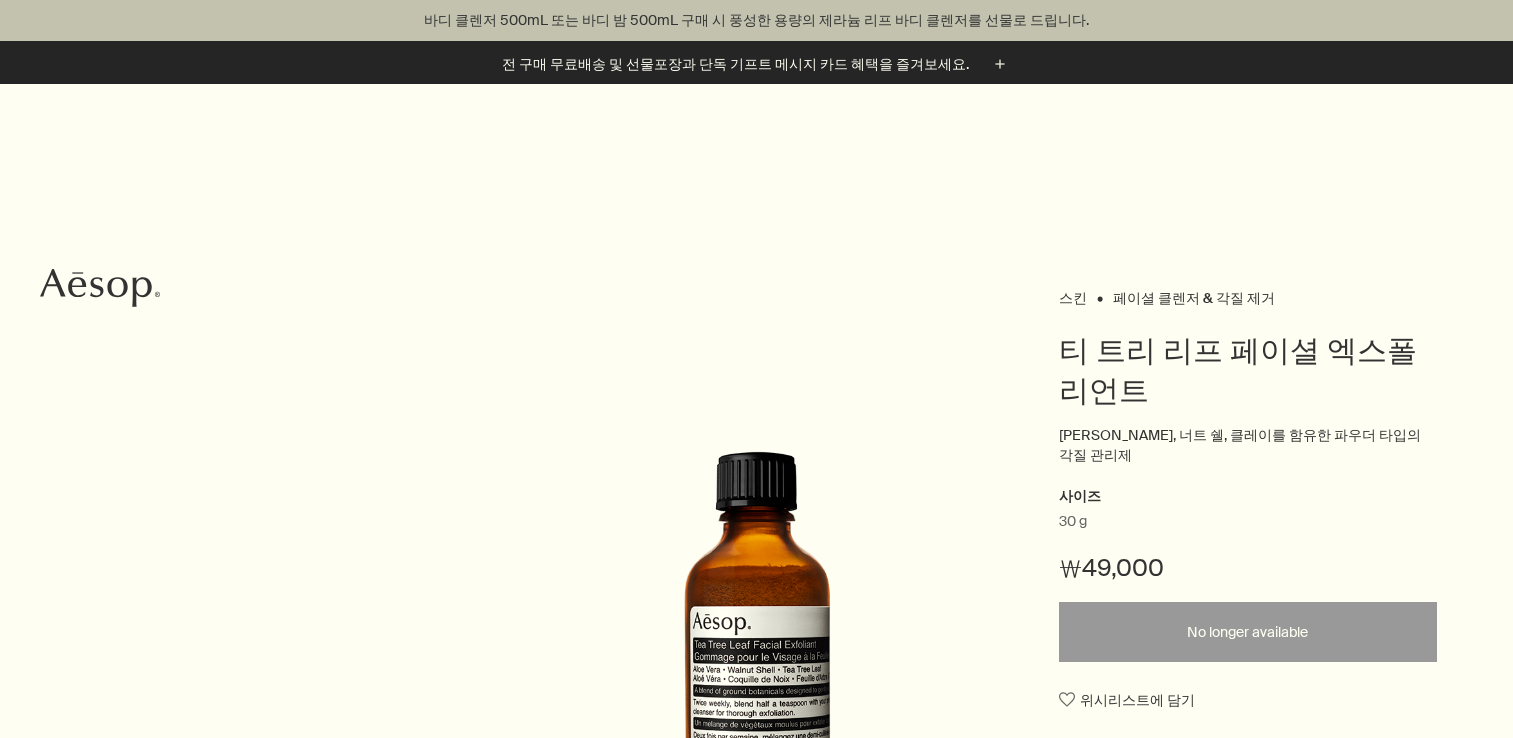 scroll, scrollTop: 300, scrollLeft: 0, axis: vertical 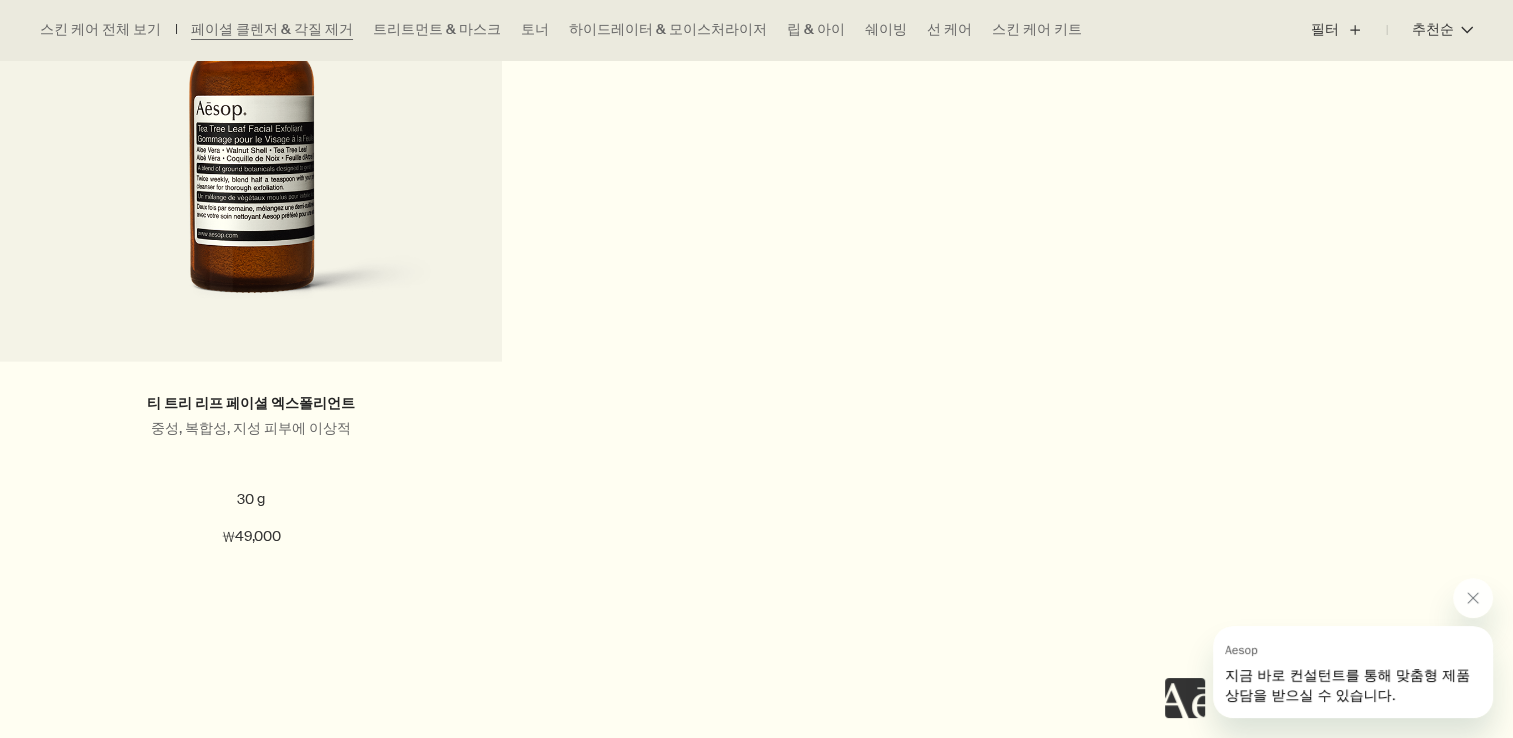 click on "젠틀 딥 클렌징 듀오 순한 각질 관리로 매끄러운 피부 관리 ₩141,000   추가하기 카트에 추가하기  파슬리 씨드 페이셜 클렌저 중성, 복합성, 고민이 있는 피부에 이상적 2 사이즈  /  ₩45,000 원부터 100 mL 200 mL 100 mL 200 mL ₩45,000 chevron ₩45,000   추가하기 카트에 추가하기  사랑받는 제품 페뷸러스 페이스 클렌저 중성, 복합성 피부, 더운 계절의 건성 피부에 이상적 2 사이즈  /  ₩39,000 원부터 100 mL 200 mL 100 mL 200 mL ₩39,000 chevron ₩39,000   추가하기 카트에 추가하기  데일리 필수품 퓨리파잉 페이셜 크림 클렌저 중성, 건성 피부에 이상적 100 mL ₩43,000   추가하기 카트에 추가하기  어메이징 페이스 클렌저 지성, 복합성 피부, 넓은 모공 피부, 온난하고 습한 날씨의 피부에 이상적 2 사이즈  /  ₩39,000 원부터 100 mL 200 mL 100 mL 200 mL ₩39,000 chevron ₩39,000   추가하기 카트에 추가하기" at bounding box center [756, -1542] 